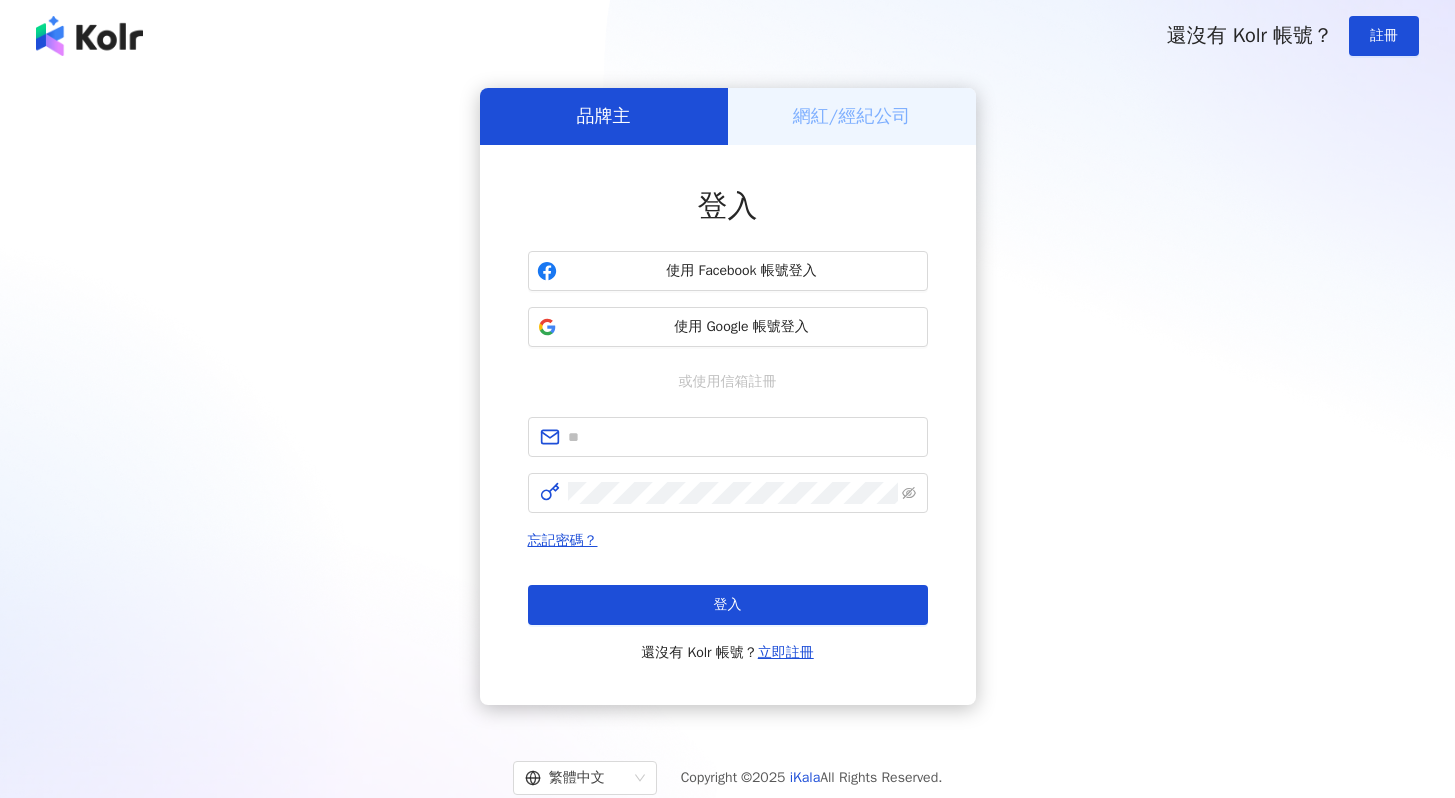 scroll, scrollTop: 0, scrollLeft: 0, axis: both 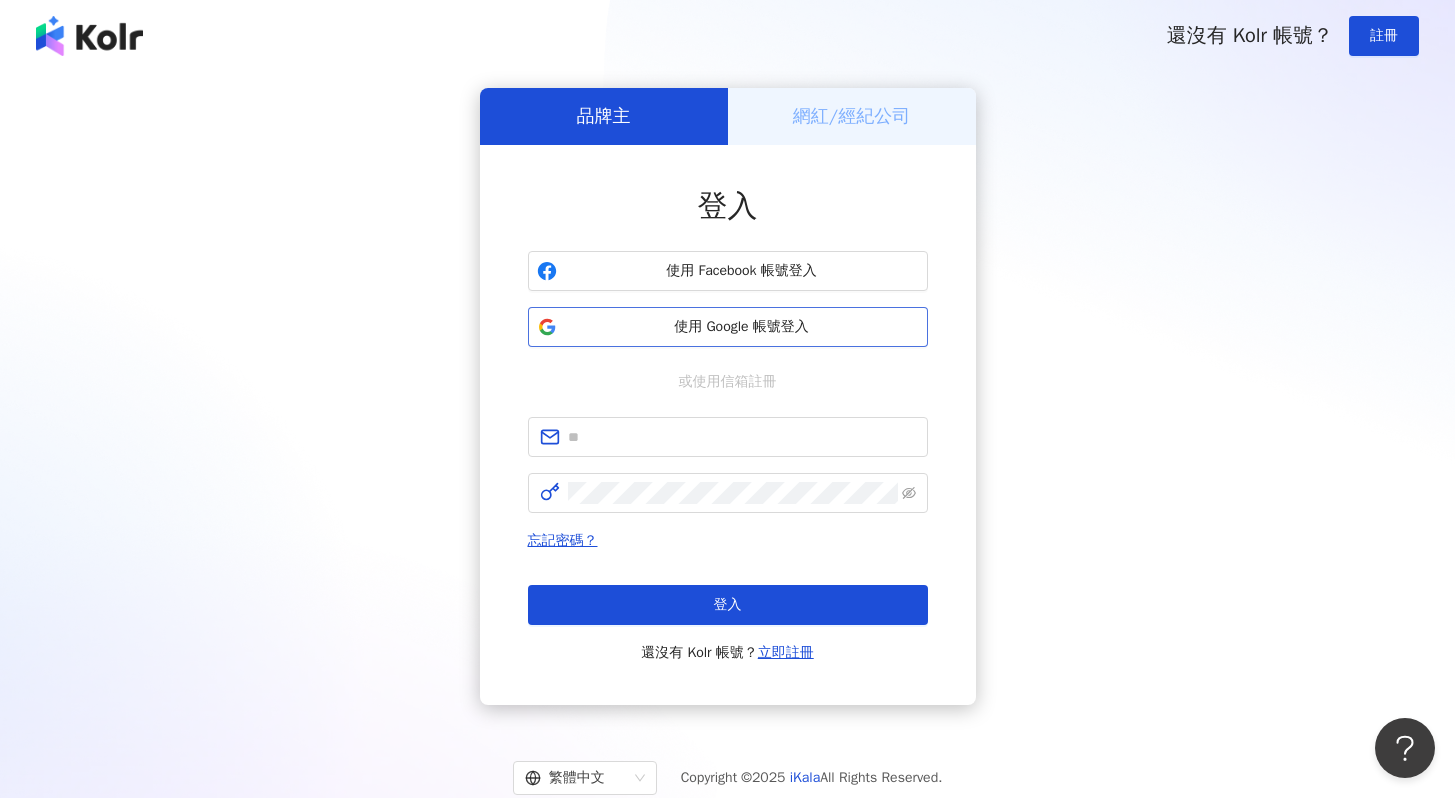 click on "使用 Google 帳號登入" at bounding box center [742, 327] 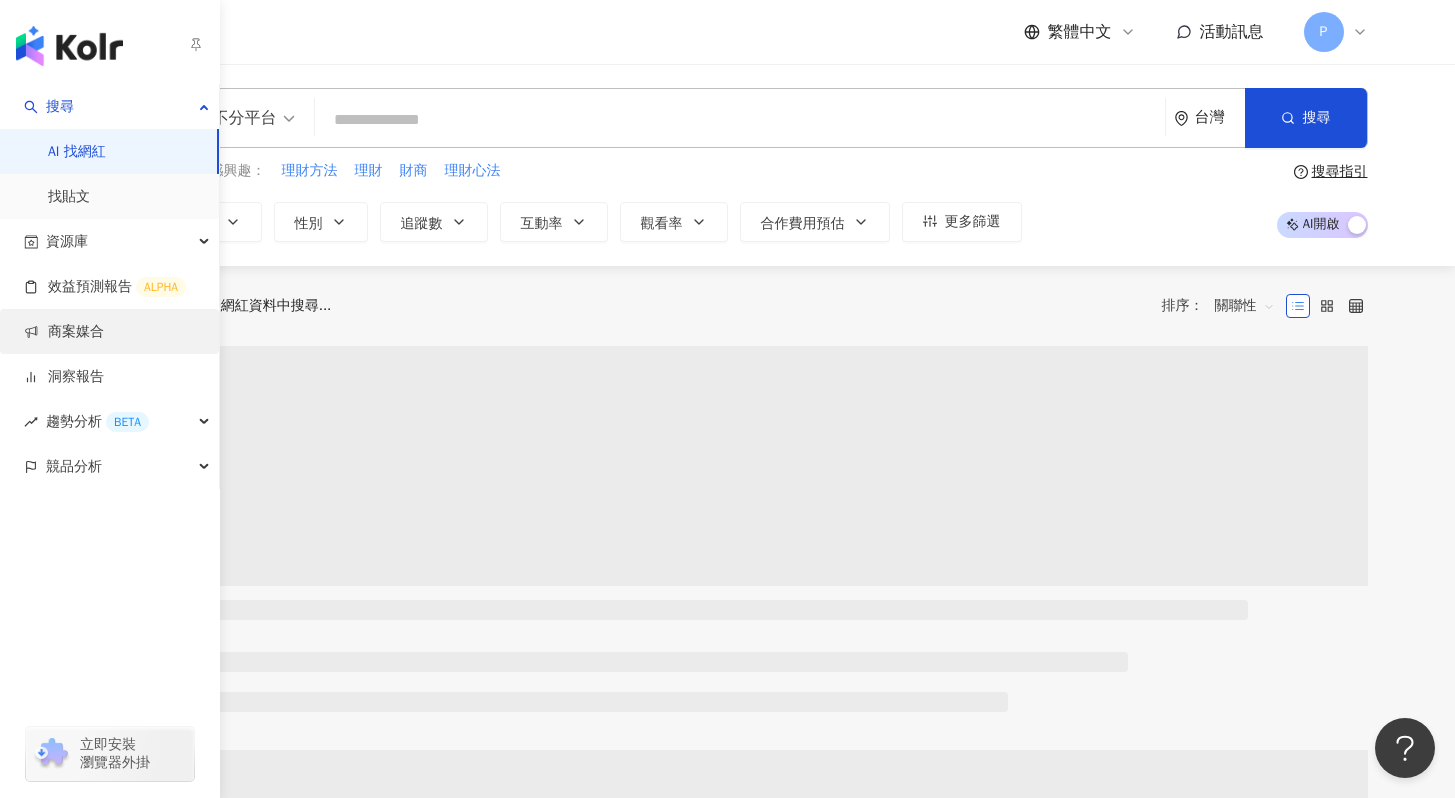 click on "商案媒合" at bounding box center (64, 332) 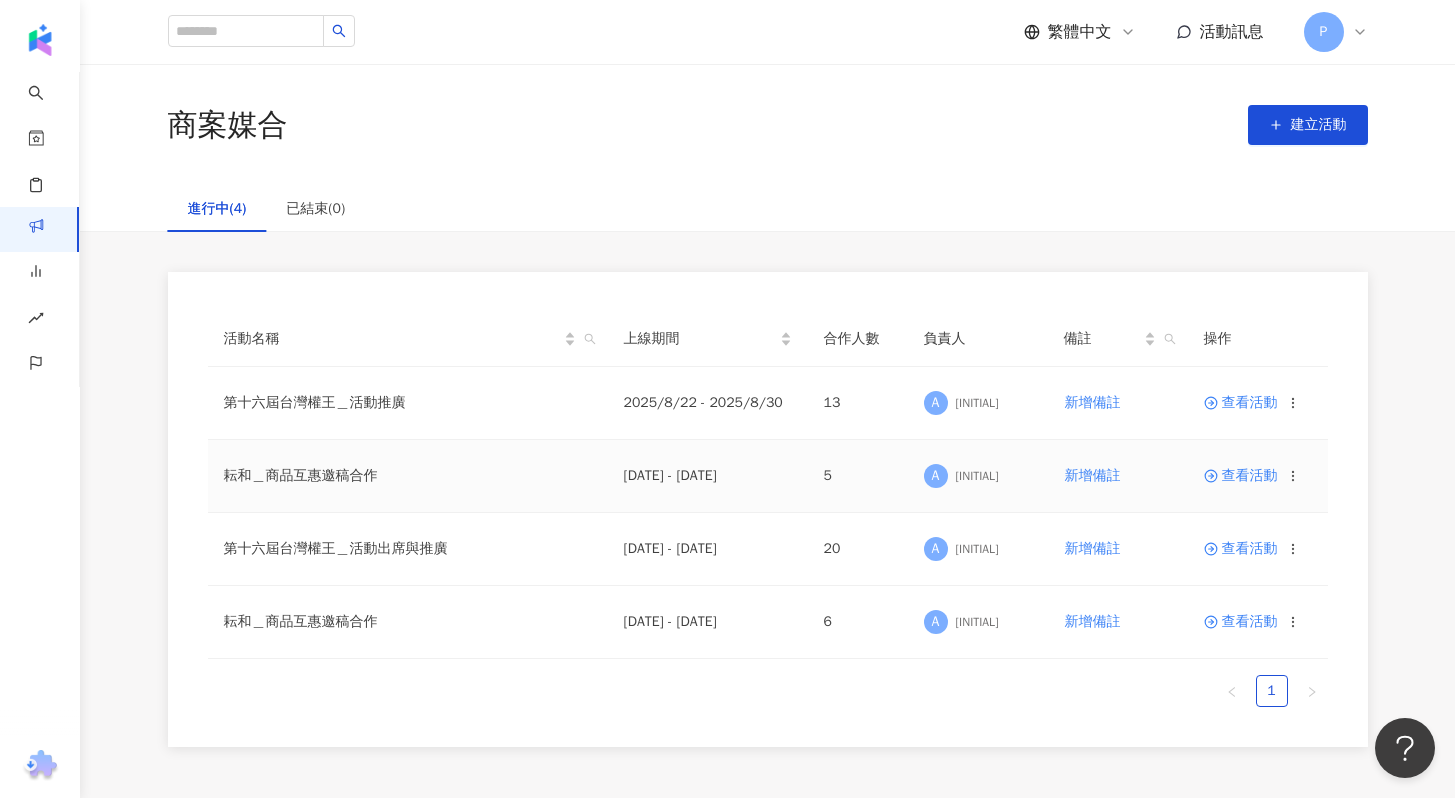 click on "查看活動" at bounding box center (1241, 476) 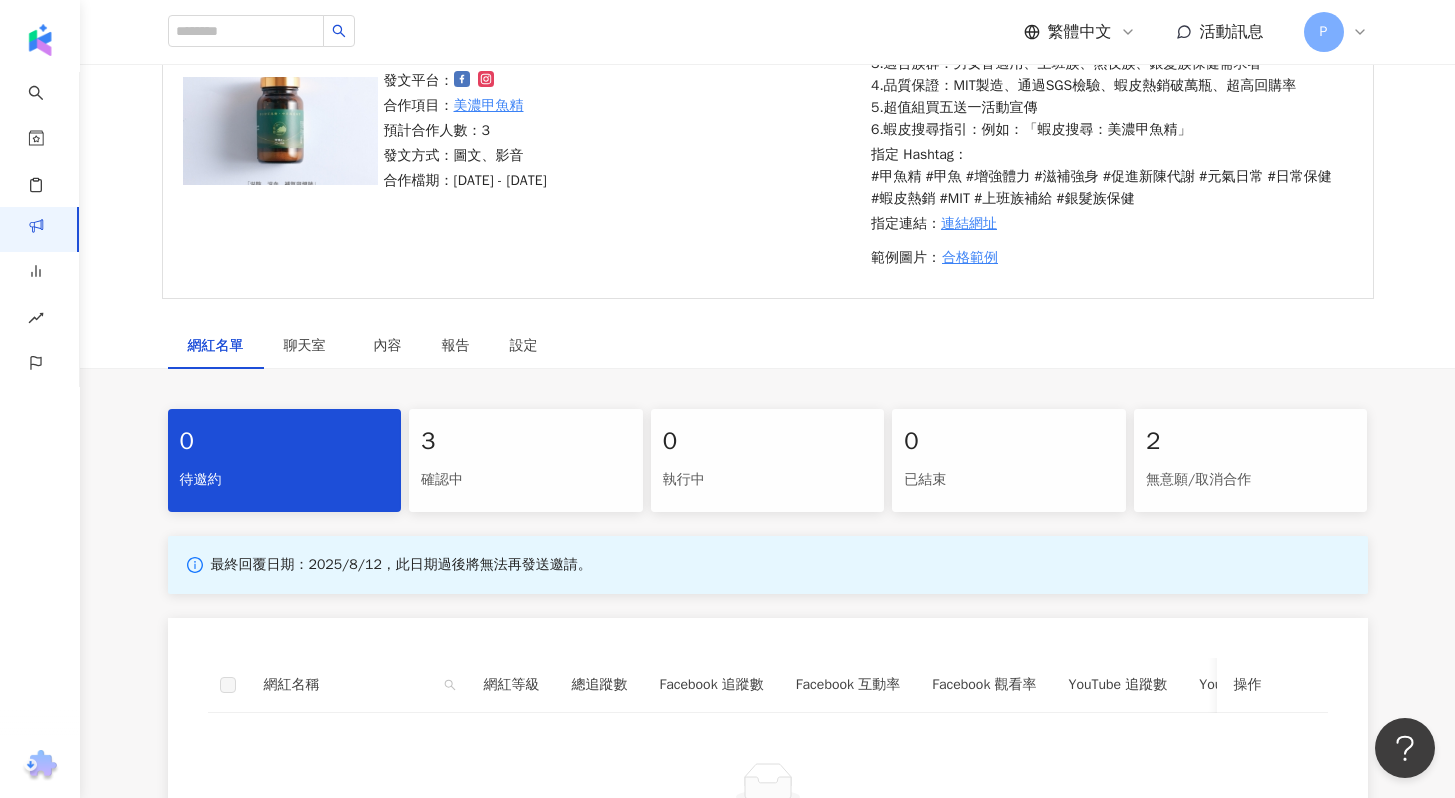 scroll, scrollTop: 251, scrollLeft: 0, axis: vertical 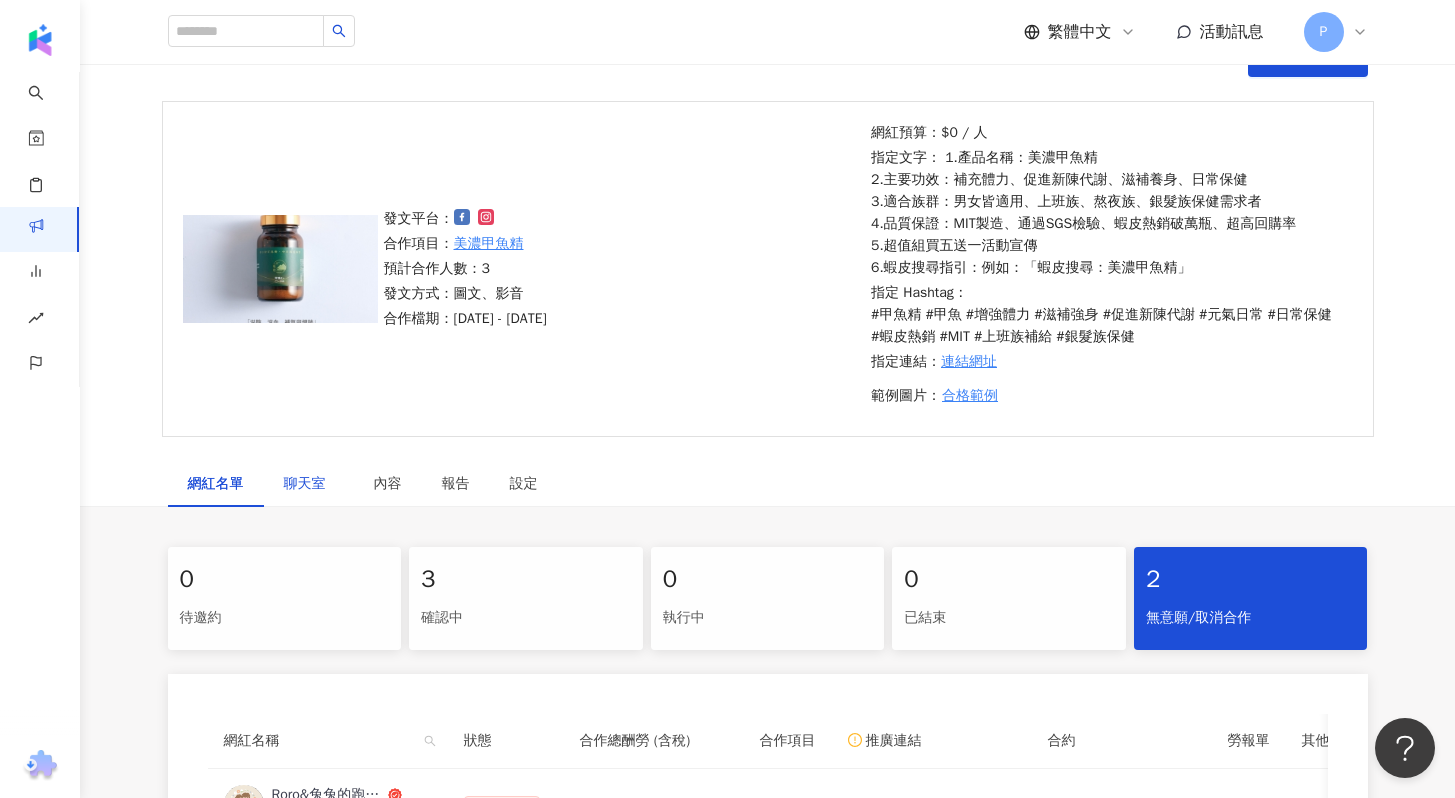 click on "聊天室" at bounding box center (309, 484) 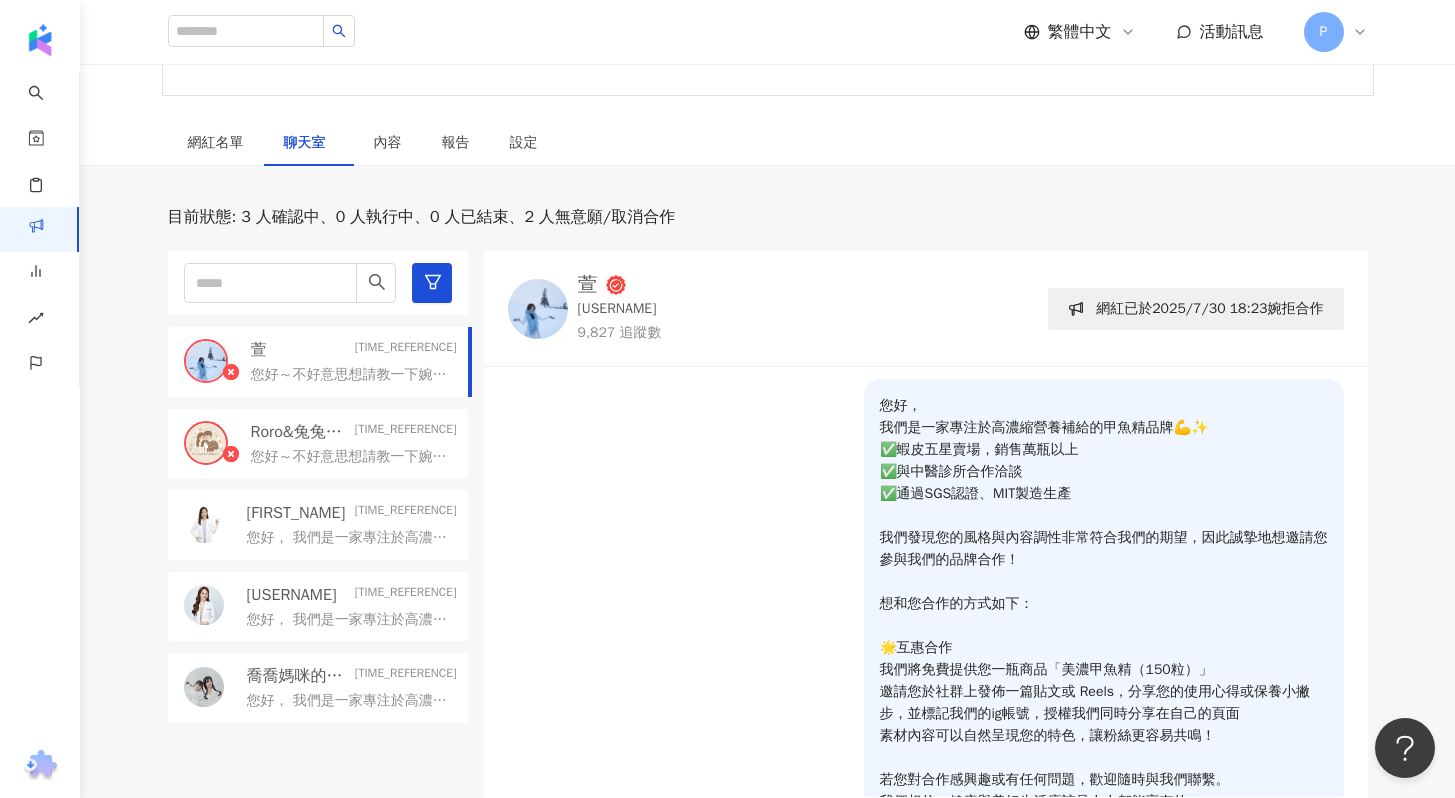 scroll, scrollTop: 661, scrollLeft: 0, axis: vertical 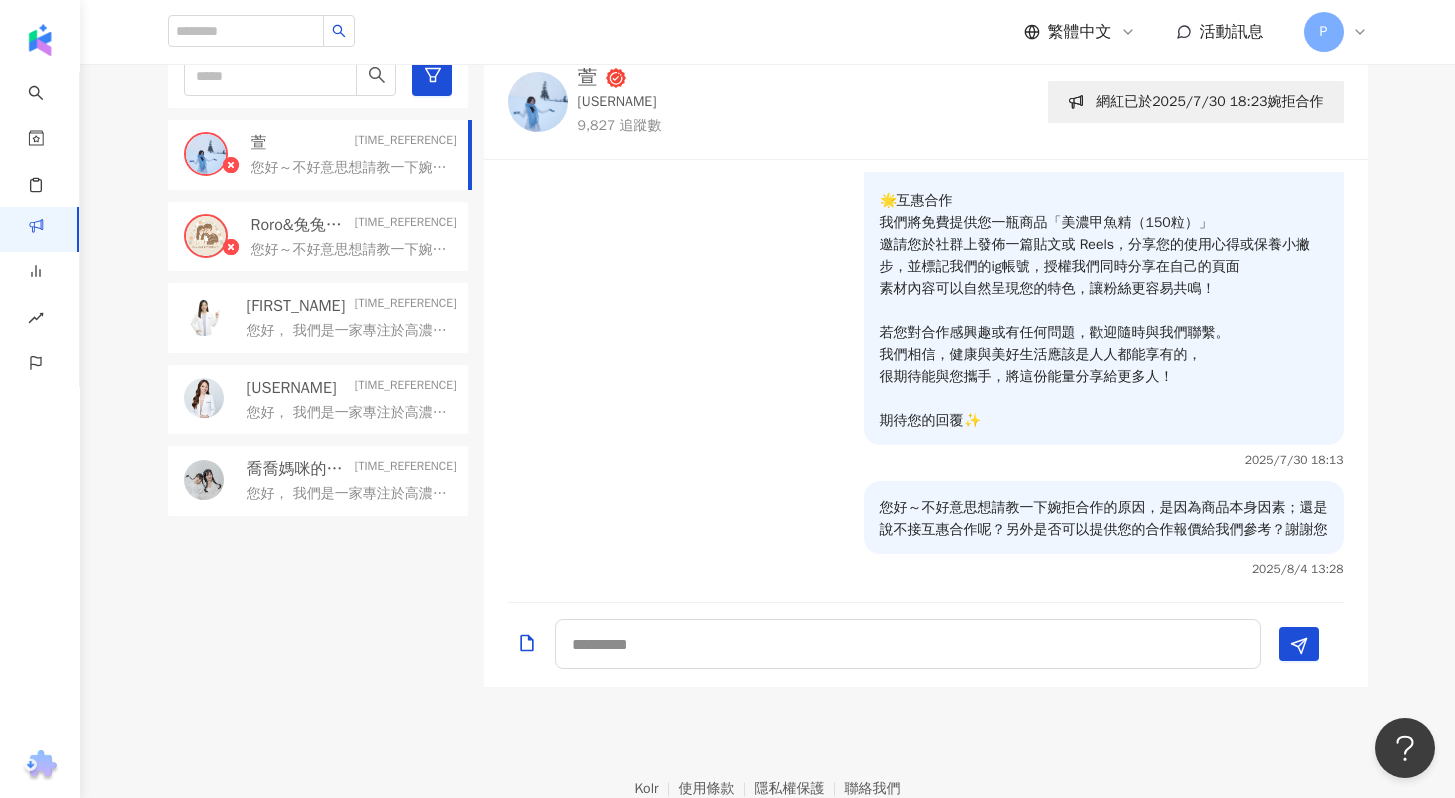 click on "您好～不好意思想請教一下婉拒合作的原因，是因為商品本身因素；還是說不接互惠合作呢？另外是否可以提供您的合作報價給我們參考？謝謝您" at bounding box center [350, 250] 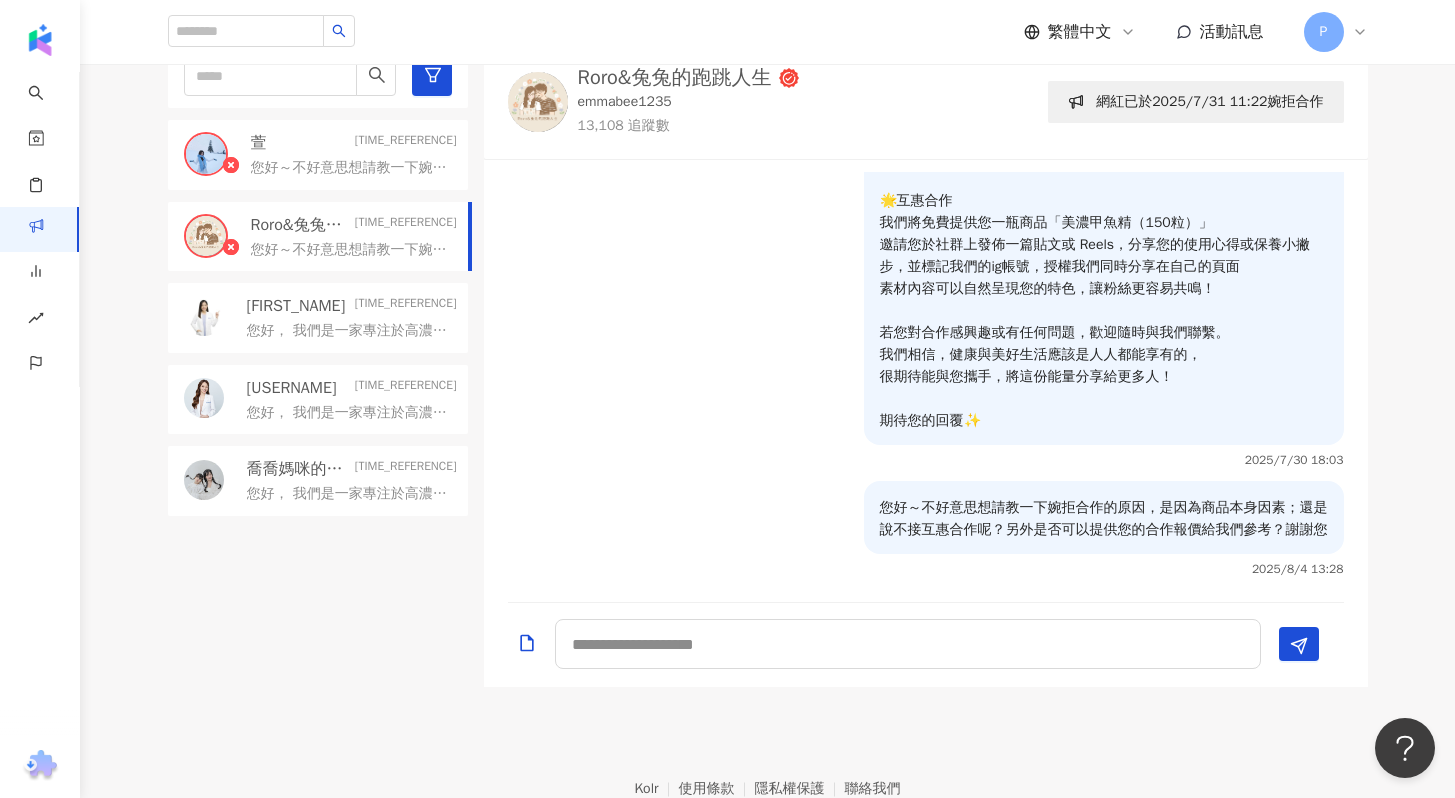 click on "您好，
我們是一家專注於高濃縮營養補給的甲魚精品牌💪✨
✅蝦皮五星賣場，銷售萬瓶以上
✅與中醫診所合作洽談
✅通過SGS認證、MIT製造生產
我們發現您的風格與內容調性非常符合我們的期望，因此誠摯地想邀請您參與我們的品牌合作！
想和您合作的方式如下：
🌟互惠合作
我們將免費提供您一瓶商品「美濃甲魚精（150粒）」
邀請您於社群上發佈一篇貼文或 Reels，分享您的使用心得或相關保健知識，並標記我們的ig帳號，授權我們同時分享在自己的頁面
素材內容可以自然呈現您的特色，讓粉絲更容易共鳴！
若您對合作感興趣或有任何問題，歡迎隨時與我們聯繫。
我們相信，健康與美好生活應該是人人都能享有的，
很期待能與您攜手，將這份能量分享給更多人！
期待您的回覆✨" at bounding box center (348, 331) 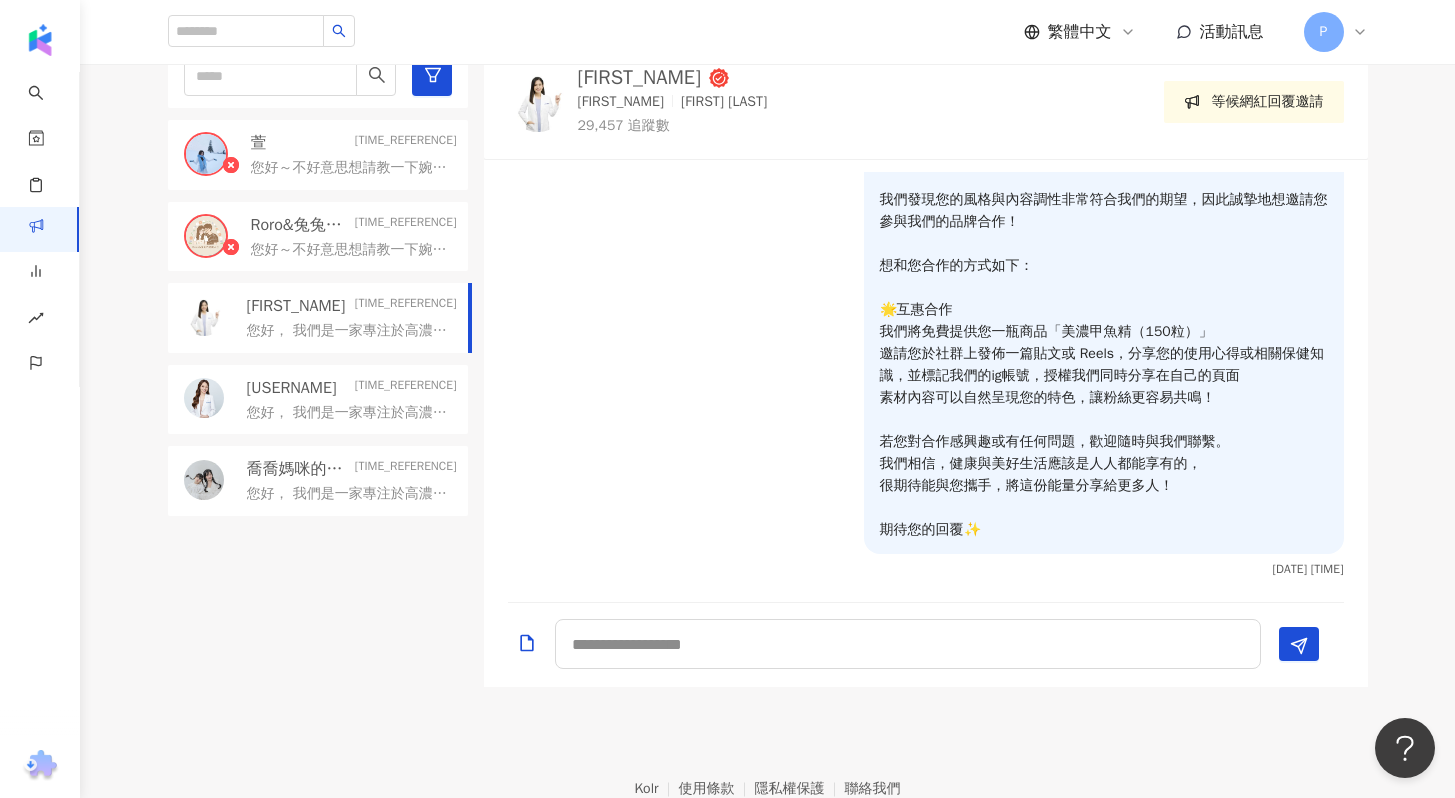 click on "您好，
我們是一家專注於高濃縮營養補給的甲魚精品牌💪✨
✅蝦皮五星賣場，銷售萬瓶以上
✅與中醫診所合作洽談
✅通過SGS認證、MIT製造生產
我們發現您的風格與內容調性非常符合我們的期望，因此誠摯地想邀請您參與我們的品牌合作！
想和您合作的方式如下：
🌟互惠合作
我們將免費提供您一瓶商品「美濃甲魚精（150粒）」
邀請您於社群上發佈一篇貼文或 Reels，分享您的使用心得或保養小撇步，並標記我們的ig帳號，授權我們同時分享在自己的頁面
素材內容可以自然呈現您的特色，讓粉絲更容易共鳴！
若您對合作感興趣或有任何問題，歡迎隨時與我們聯繫。
我們相信，健康與美好生活應該是人人都能享有的，
很期待能與您攜手，將這份能量分享給更多人！
期待您的回覆✨" at bounding box center [348, 413] 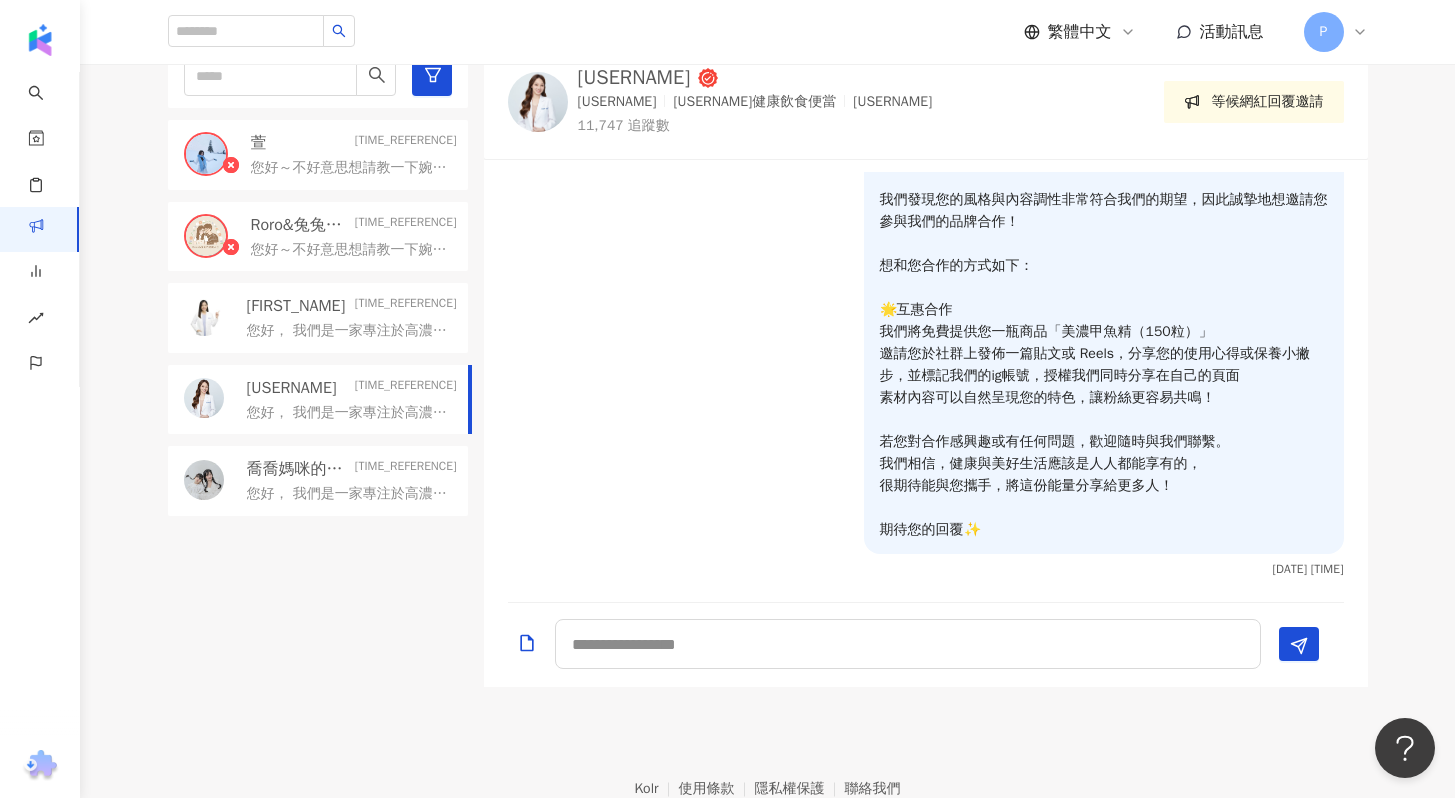 click on "喬喬媽咪的育兒日記/貼圖設計" at bounding box center (299, 469) 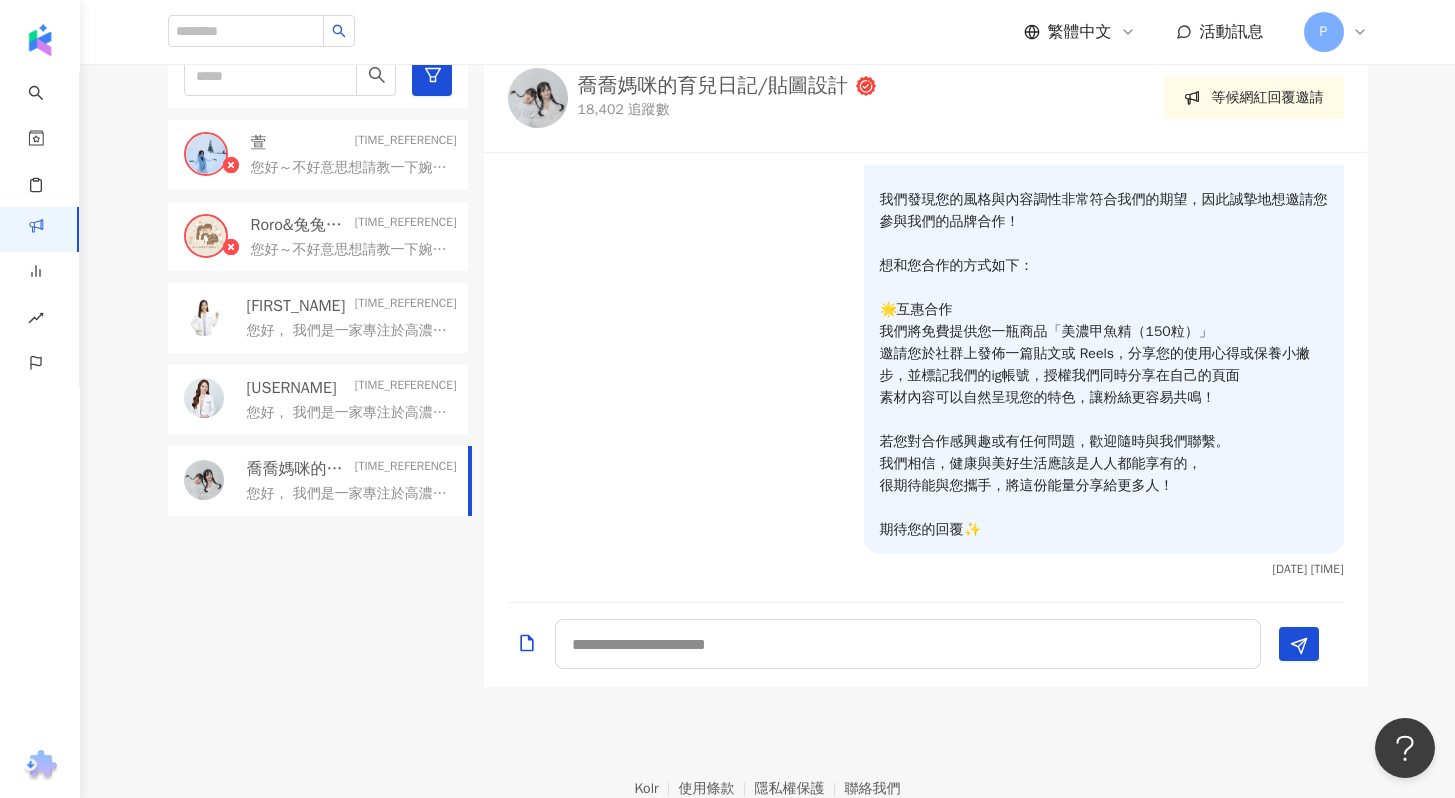 click on "您好，
我們是一家專注於高濃縮營養補給的甲魚精品牌💪✨
✅蝦皮五星賣場，銷售萬瓶以上
✅與中醫診所合作洽談
✅通過SGS認證、MIT製造生產
我們發現您的風格與內容調性非常符合我們的期望，因此誠摯地想邀請您參與我們的品牌合作！
想和您合作的方式如下：
🌟互惠合作
我們將免費提供您一瓶商品「美濃甲魚精（150粒）」
邀請您於社群上發佈一篇貼文或 Reels，分享您的使用心得或相關保健知識，並標記我們的ig帳號，授權我們同時分享在自己的頁面
素材內容可以自然呈現您的特色，讓粉絲更容易共鳴！
若您對合作感興趣或有任何問題，歡迎隨時與我們聯繫。
我們相信，健康與美好生活應該是人人都能享有的，
很期待能與您攜手，將這份能量分享給更多人！
期待您的回覆✨" at bounding box center [348, 331] 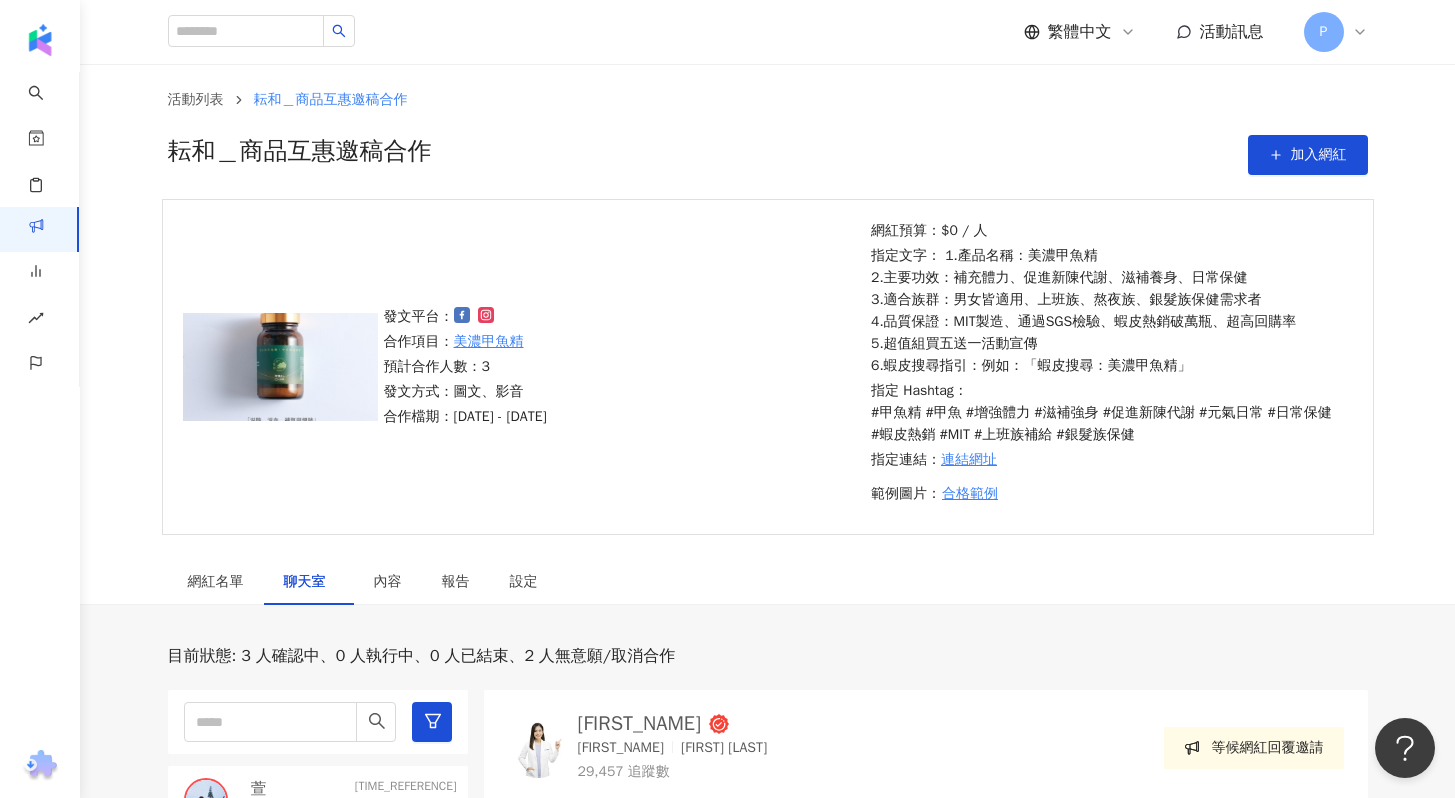 scroll, scrollTop: 0, scrollLeft: 0, axis: both 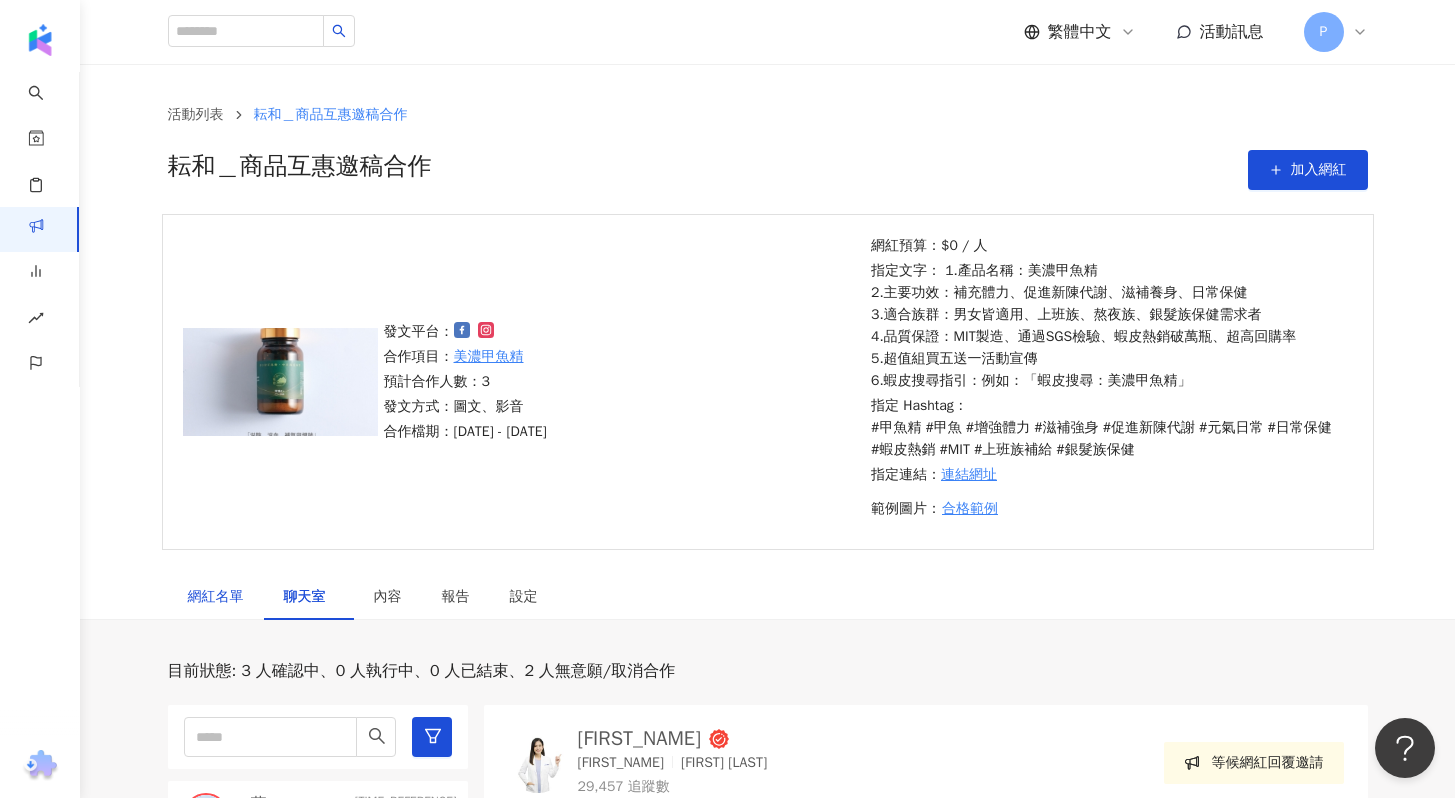 click on "網紅名單" at bounding box center (216, 597) 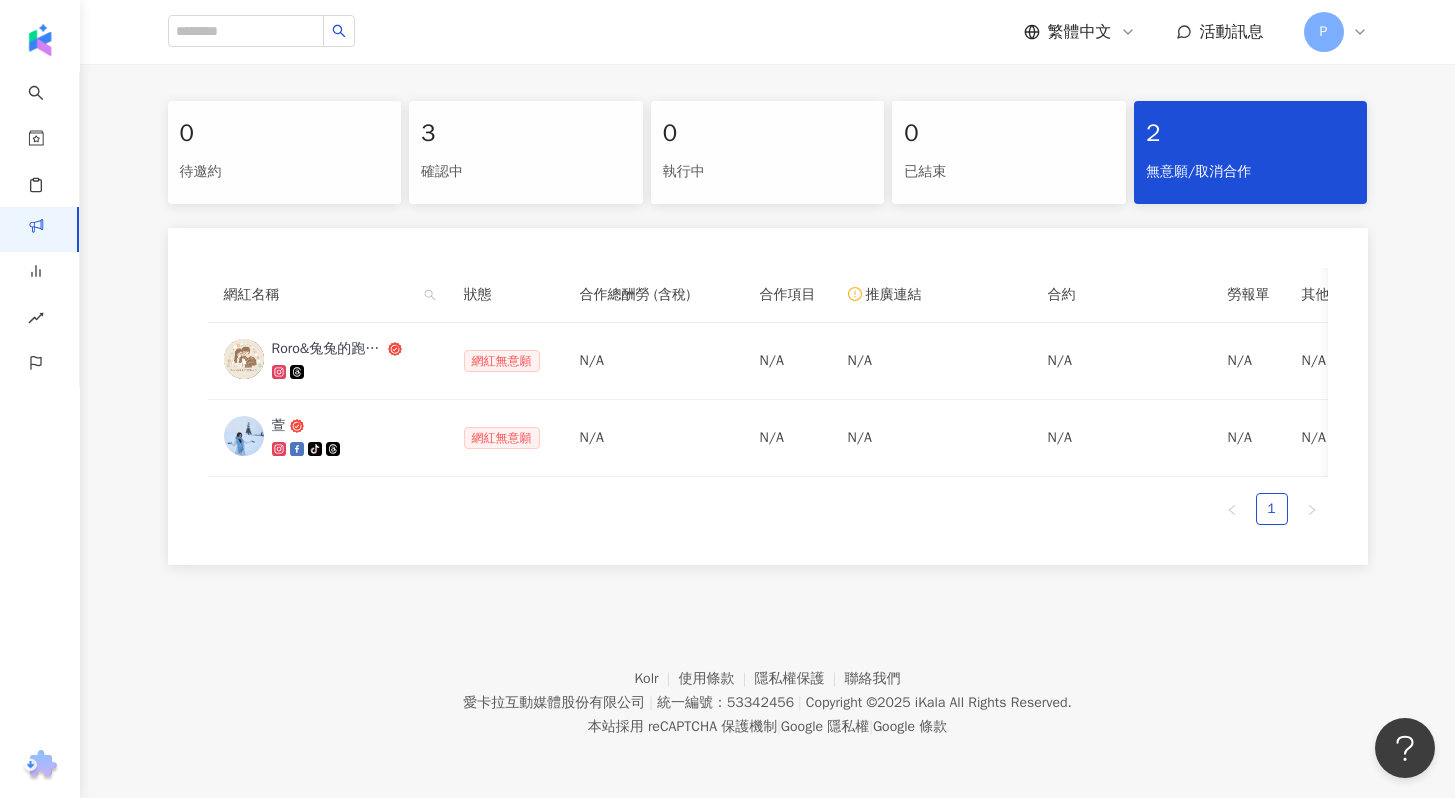scroll, scrollTop: 0, scrollLeft: 0, axis: both 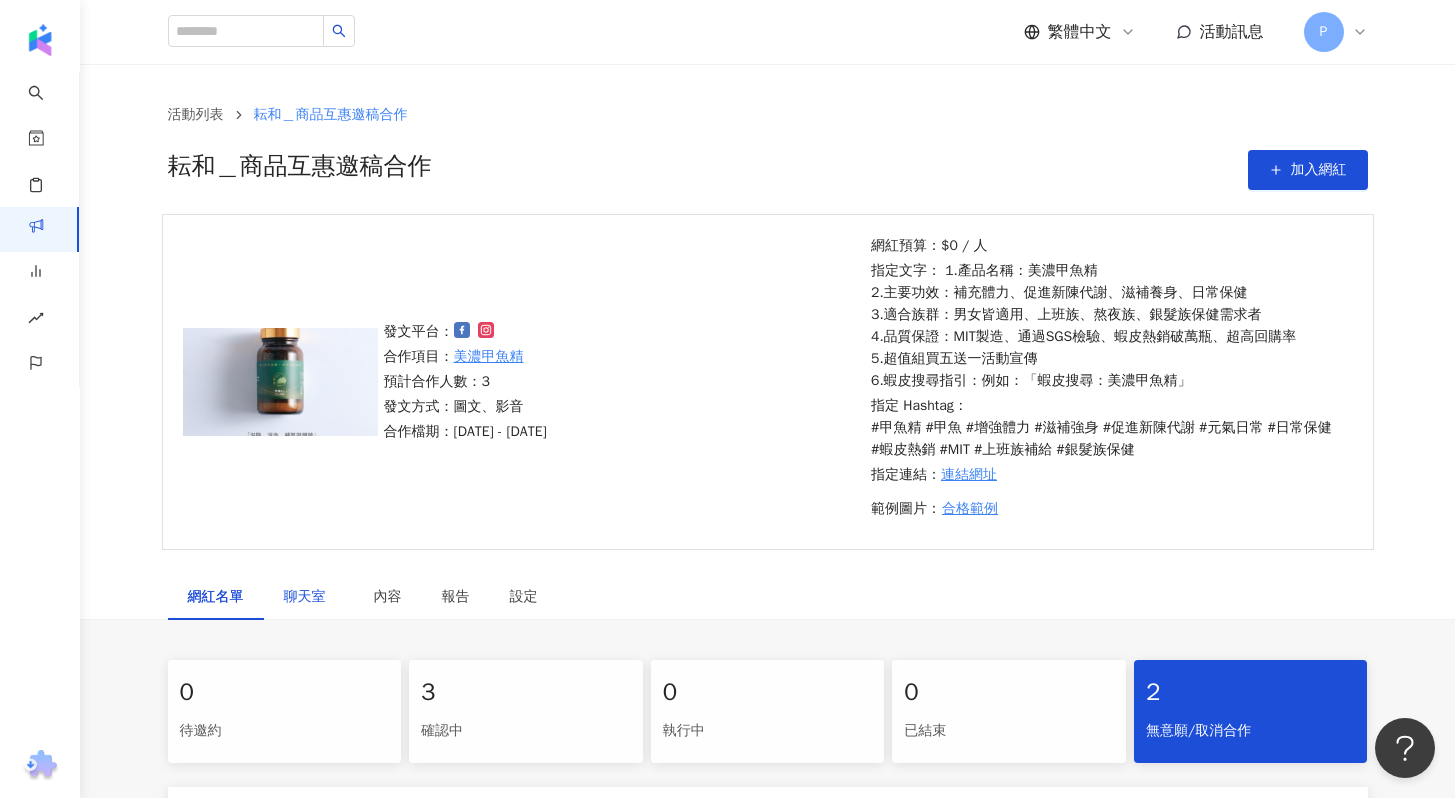 click on "聊天室" at bounding box center (309, 597) 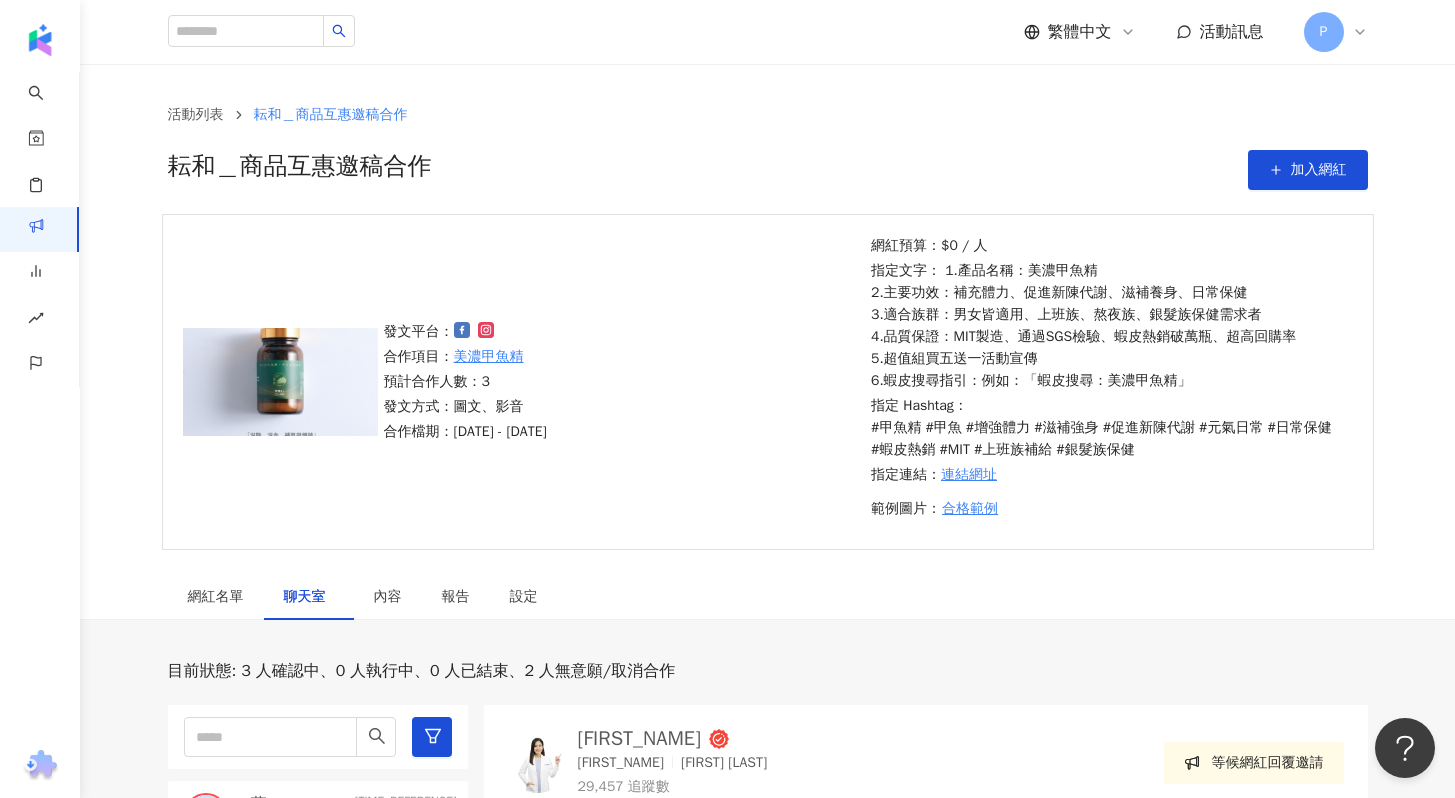 scroll, scrollTop: 128, scrollLeft: 0, axis: vertical 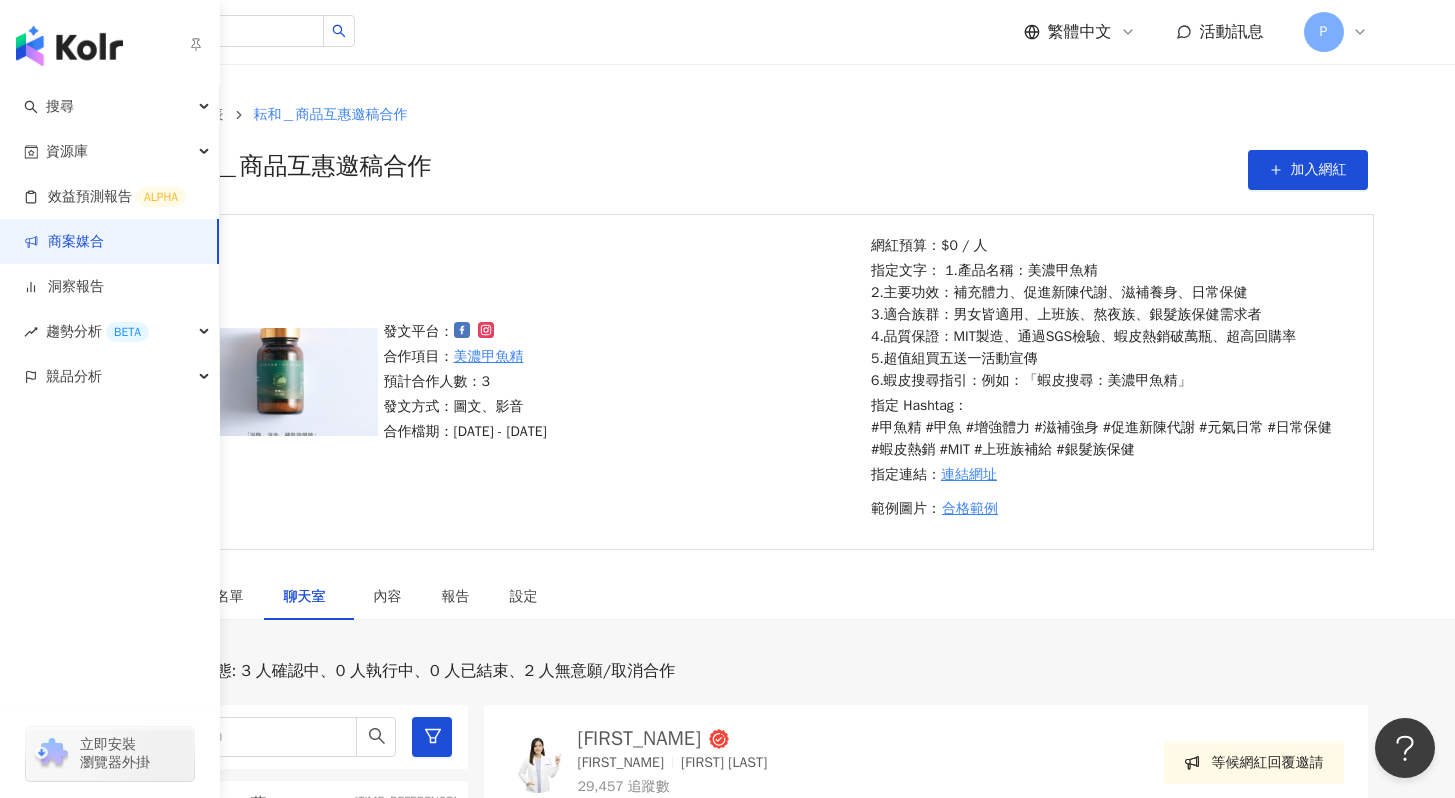 click on "商案媒合" at bounding box center [64, 242] 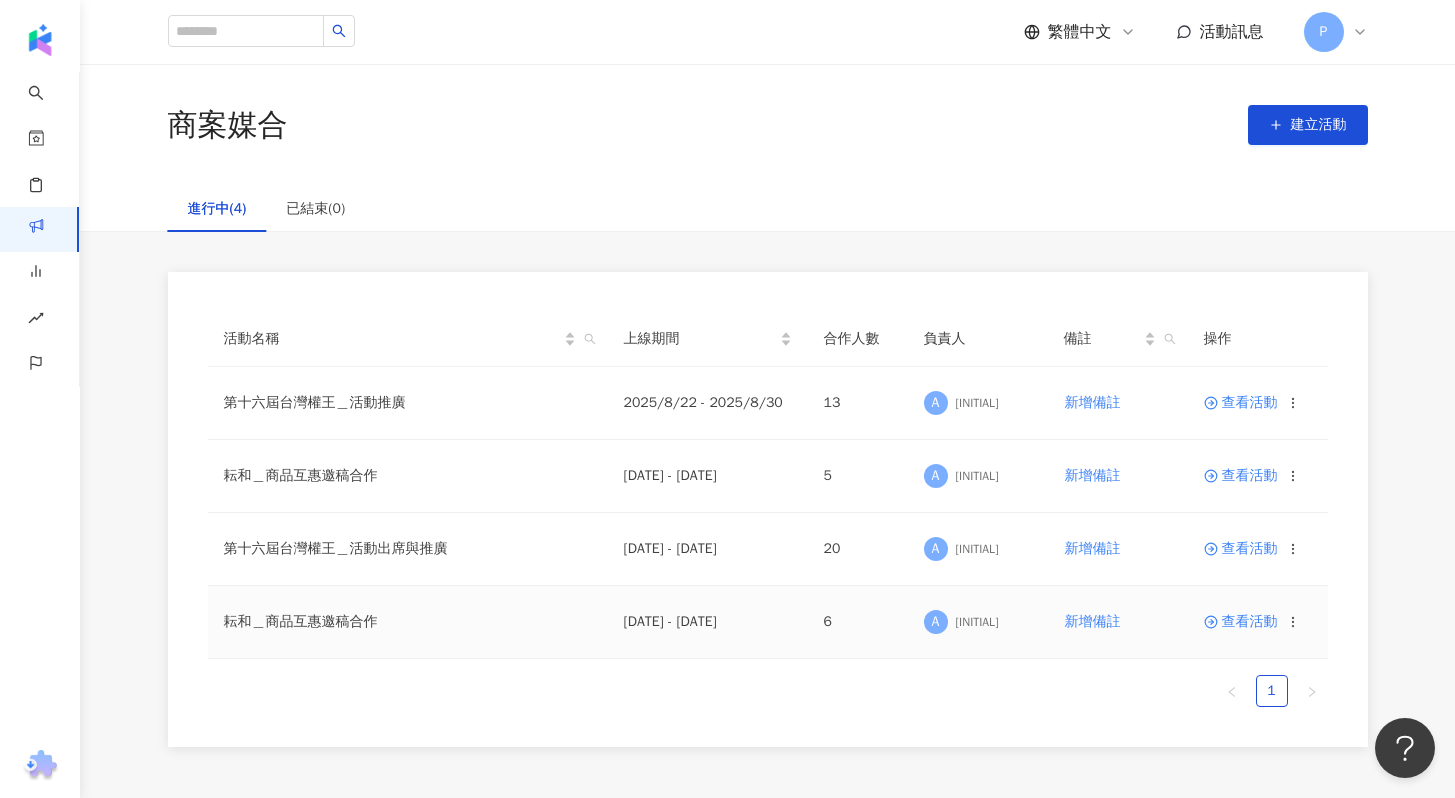 click on "耘和＿商品互惠邀稿合作" at bounding box center [408, 622] 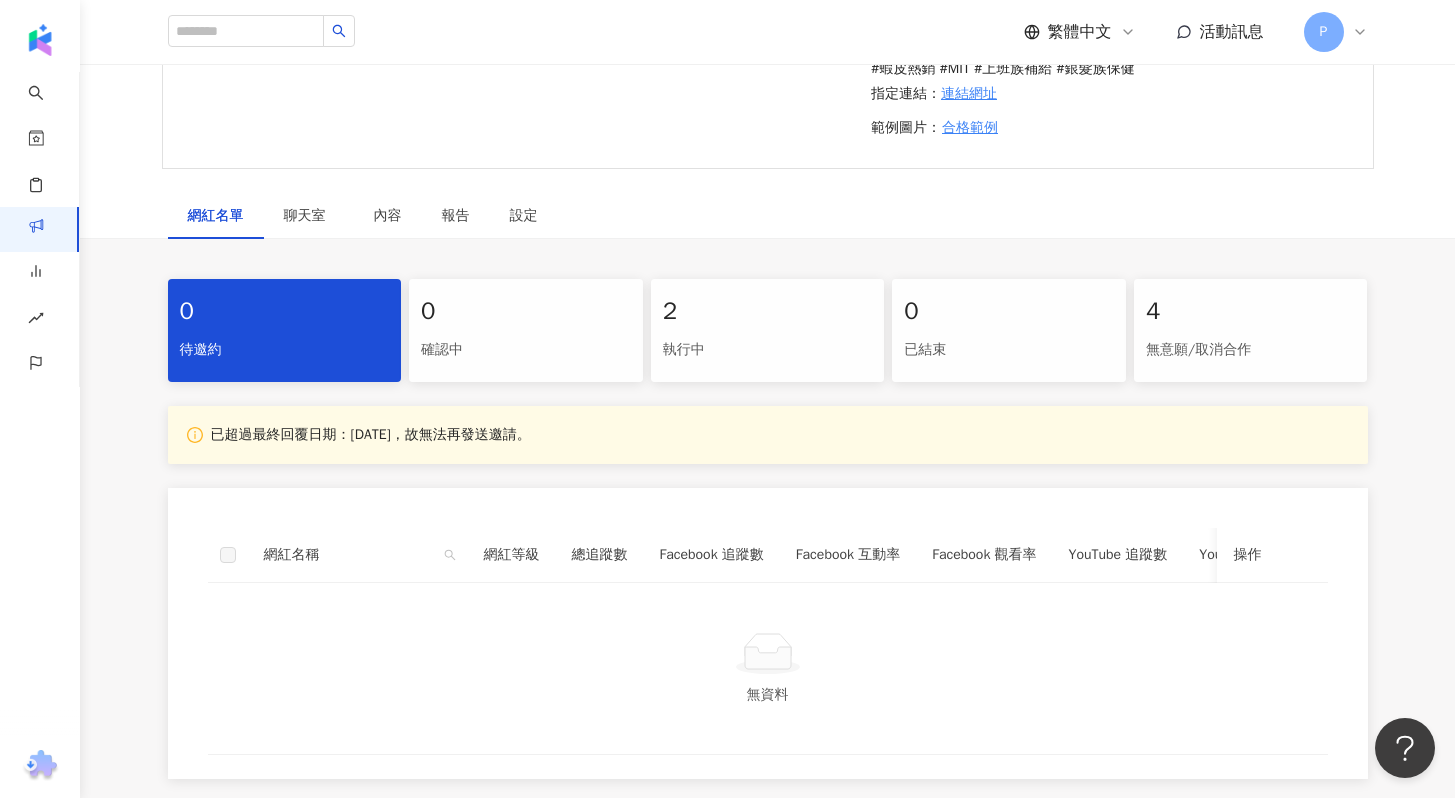 scroll, scrollTop: 482, scrollLeft: 0, axis: vertical 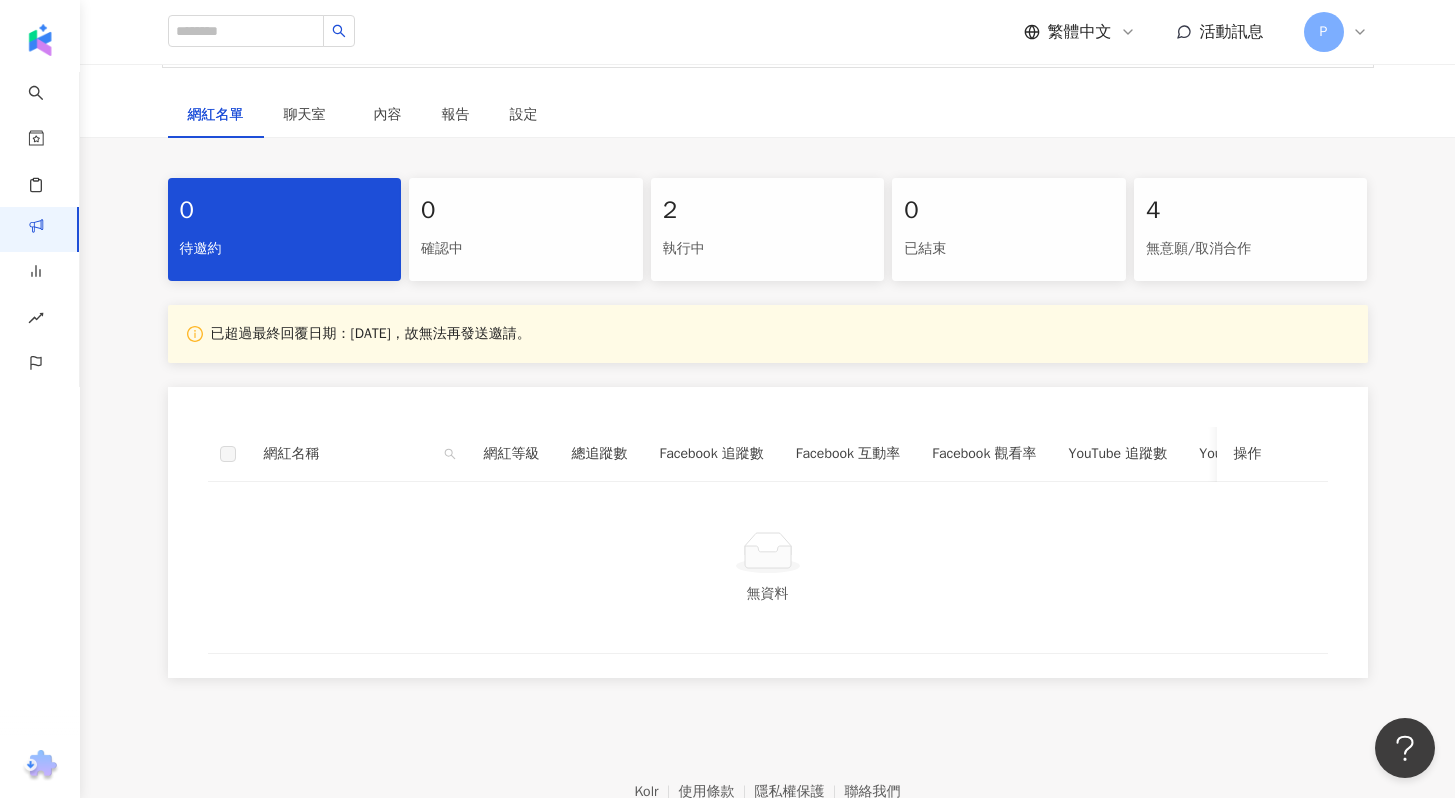 click on "執行中" at bounding box center (768, 249) 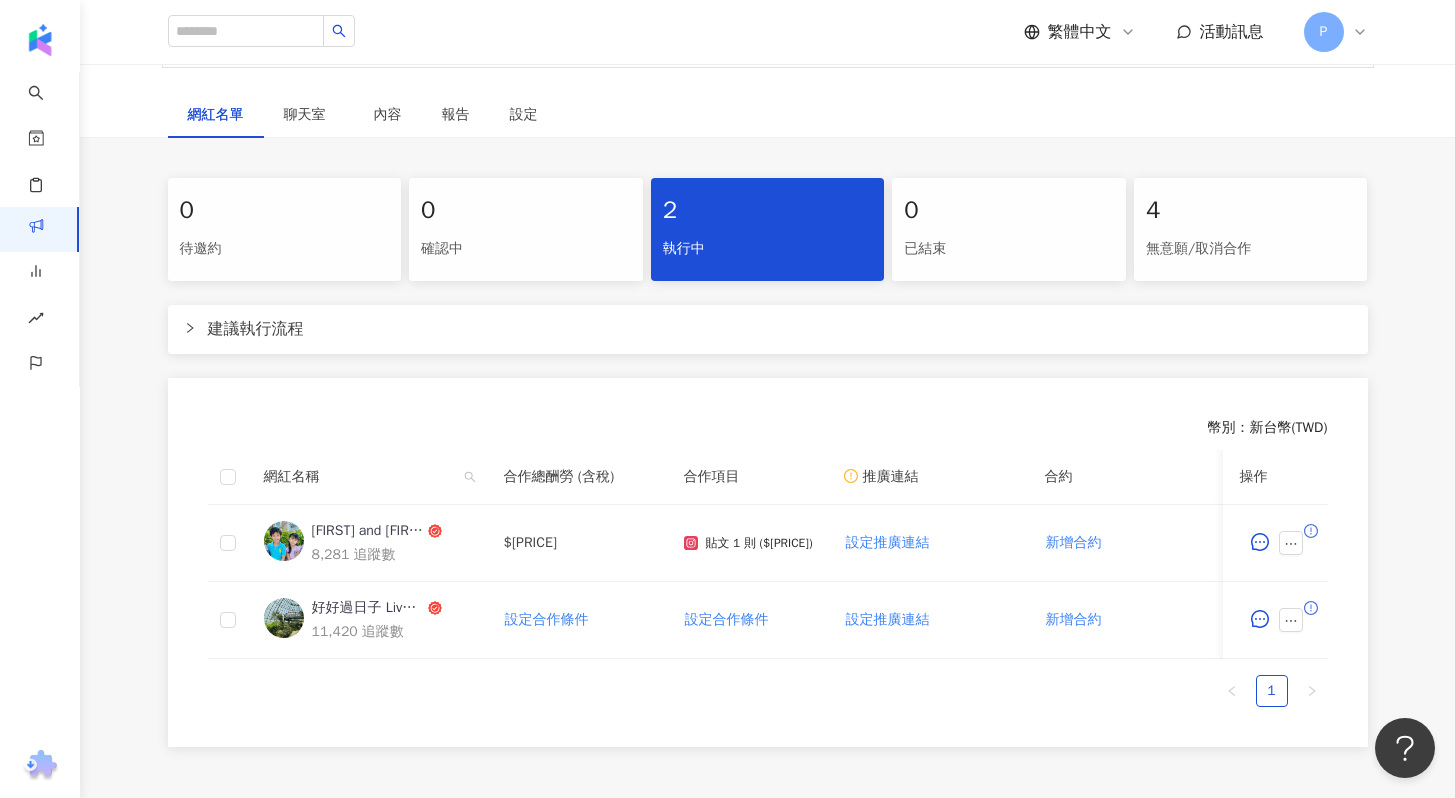 click on "無意願/取消合作" at bounding box center (1251, 249) 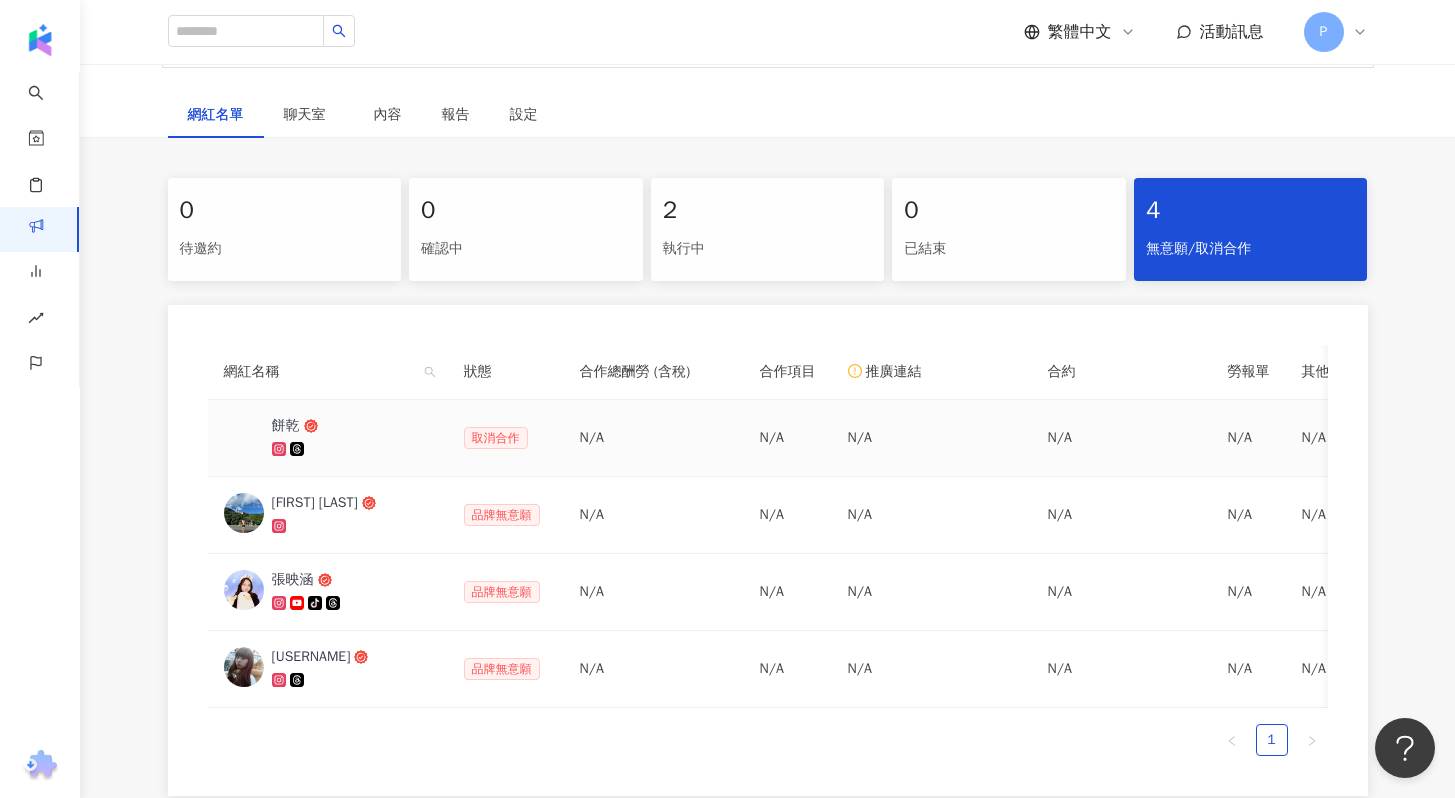 click on "餅乾" at bounding box center (328, 438) 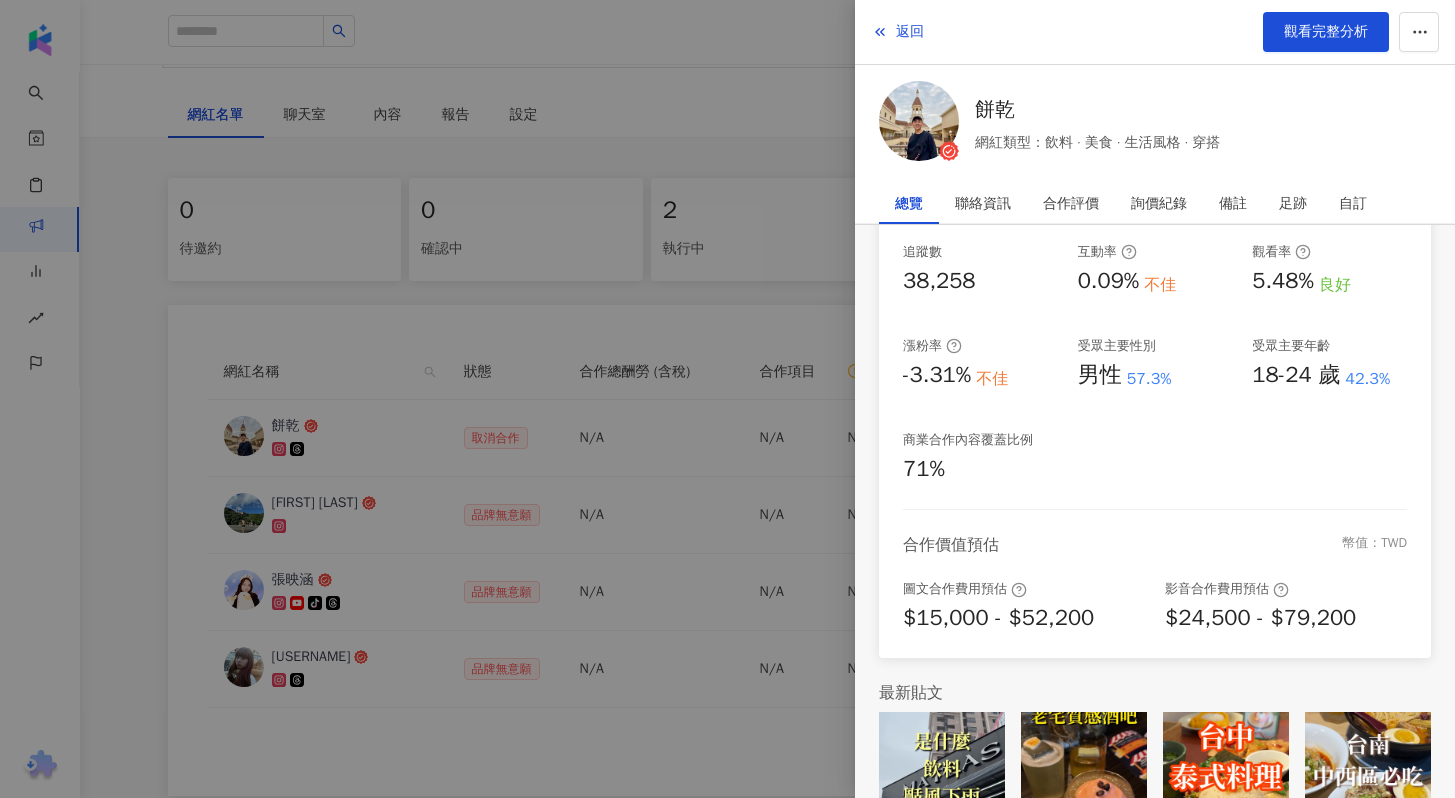 scroll, scrollTop: 0, scrollLeft: 0, axis: both 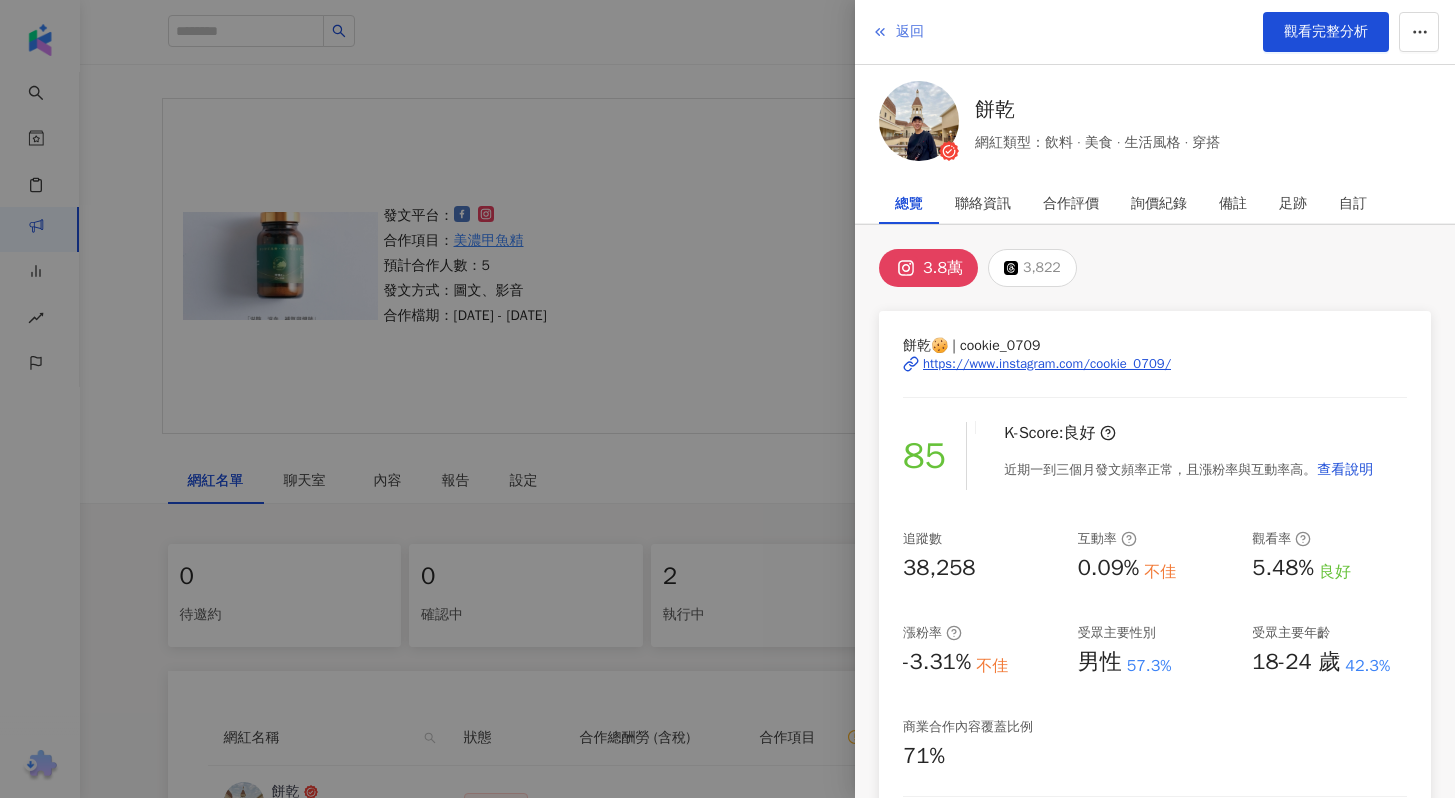 click on "返回" at bounding box center (910, 32) 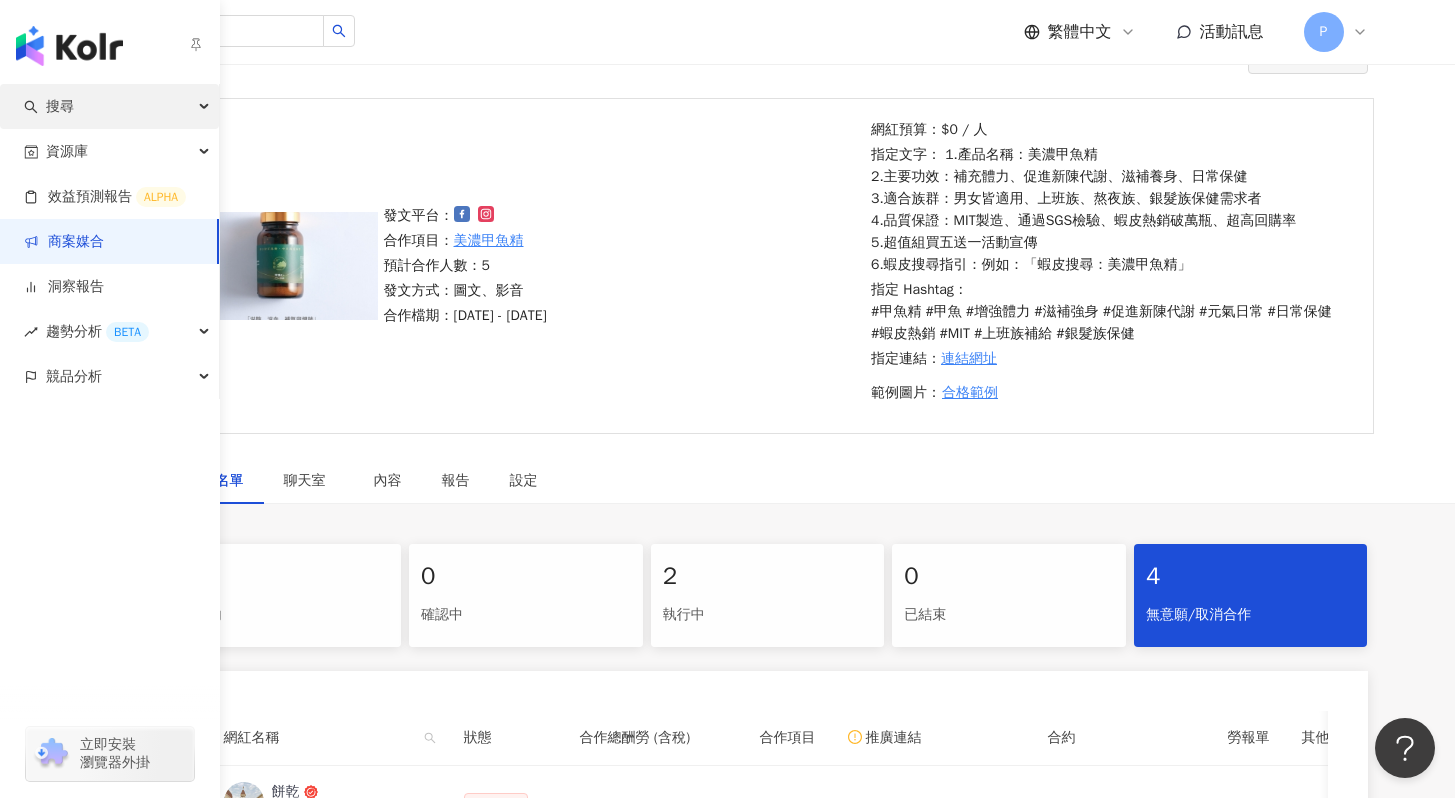click on "搜尋" at bounding box center (109, 106) 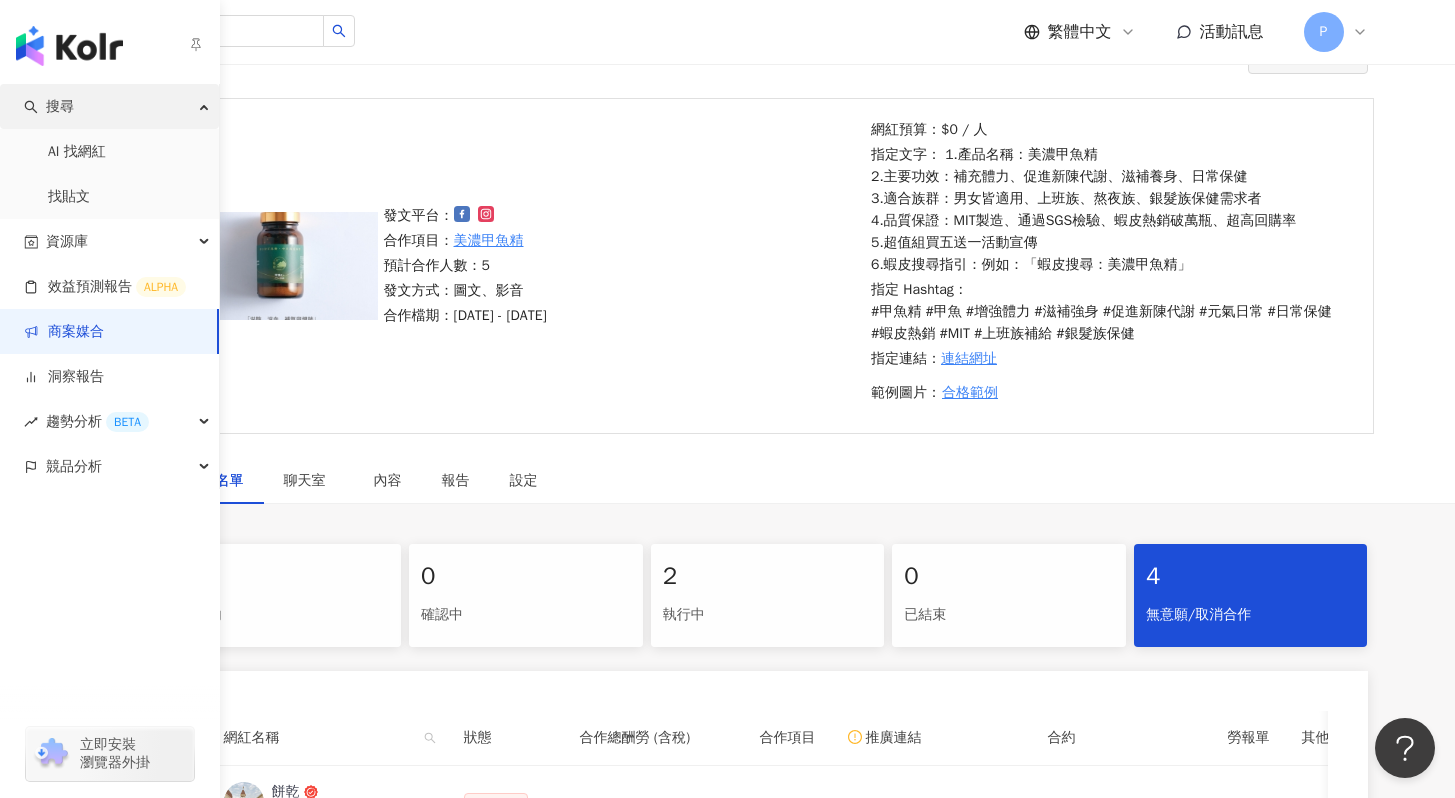 click on "搜尋" at bounding box center (109, 106) 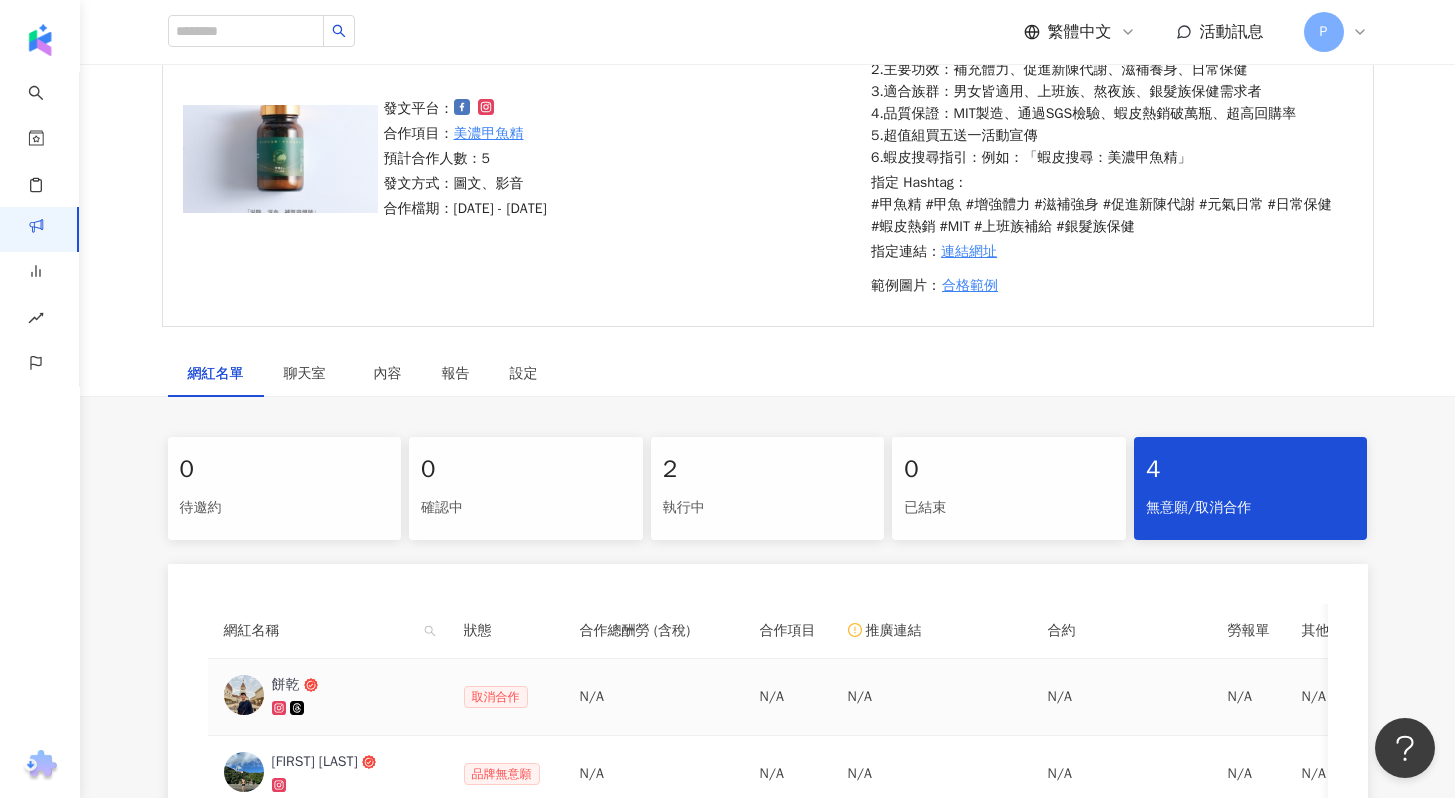 scroll, scrollTop: 0, scrollLeft: 0, axis: both 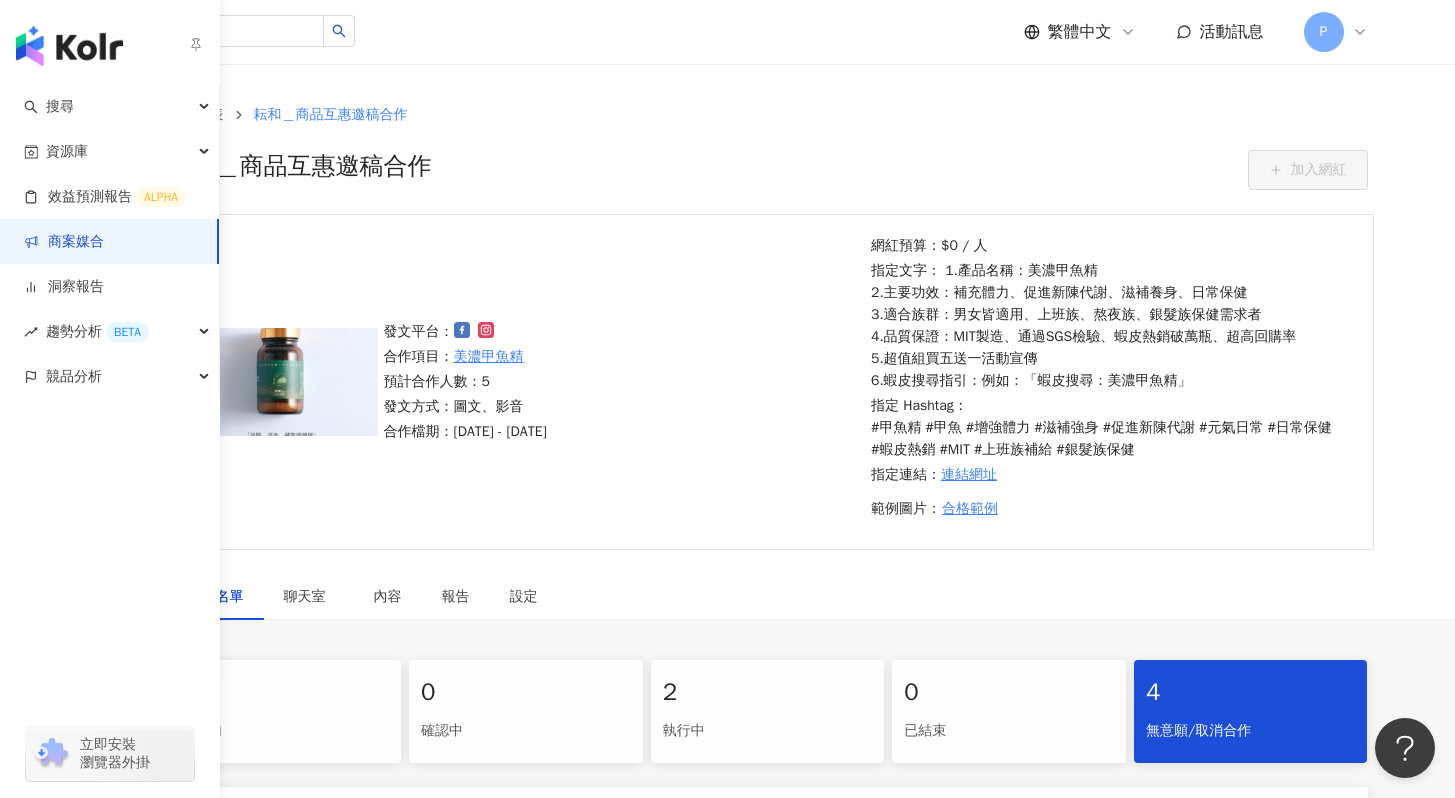click on "商案媒合" at bounding box center (64, 242) 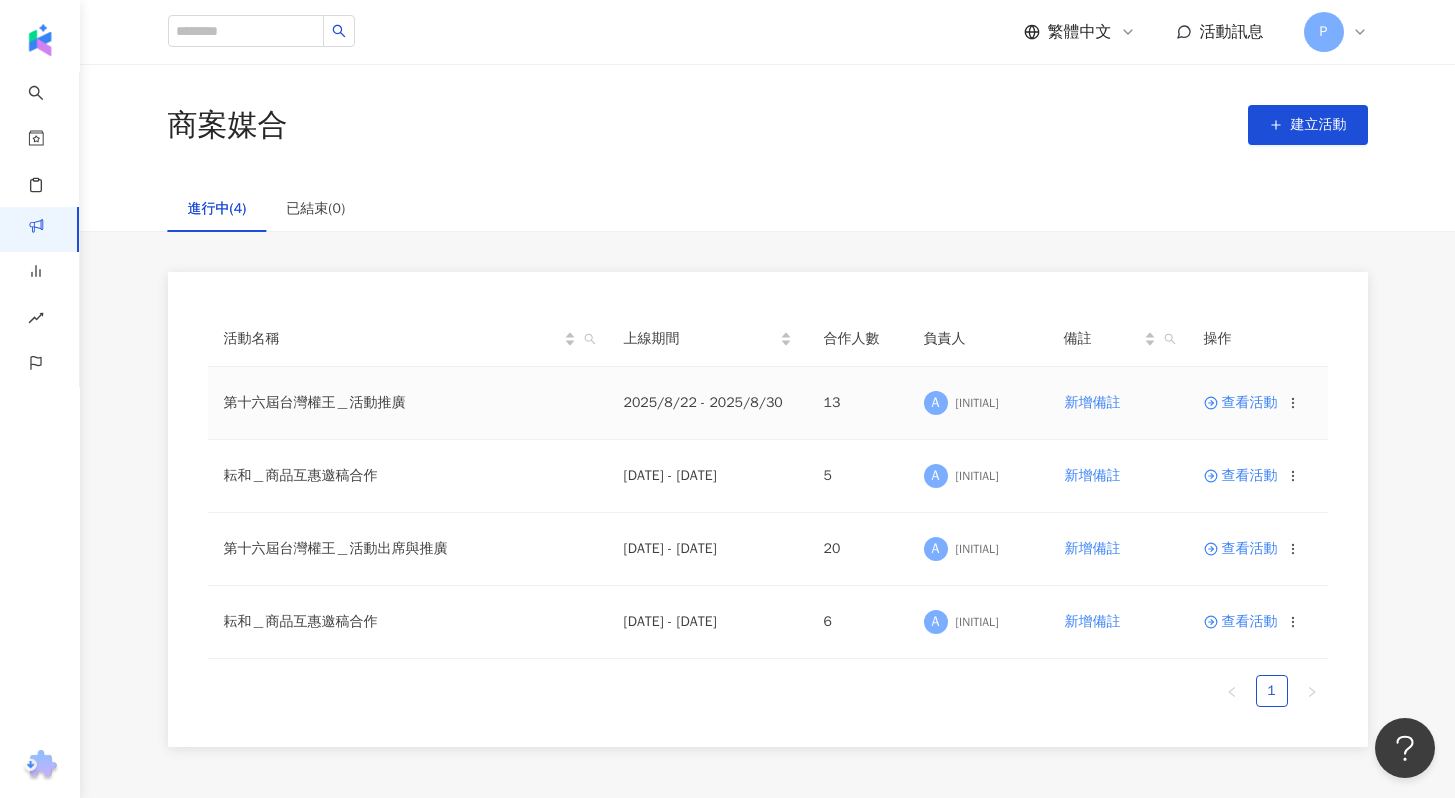 click on "查看活動" at bounding box center [1241, 403] 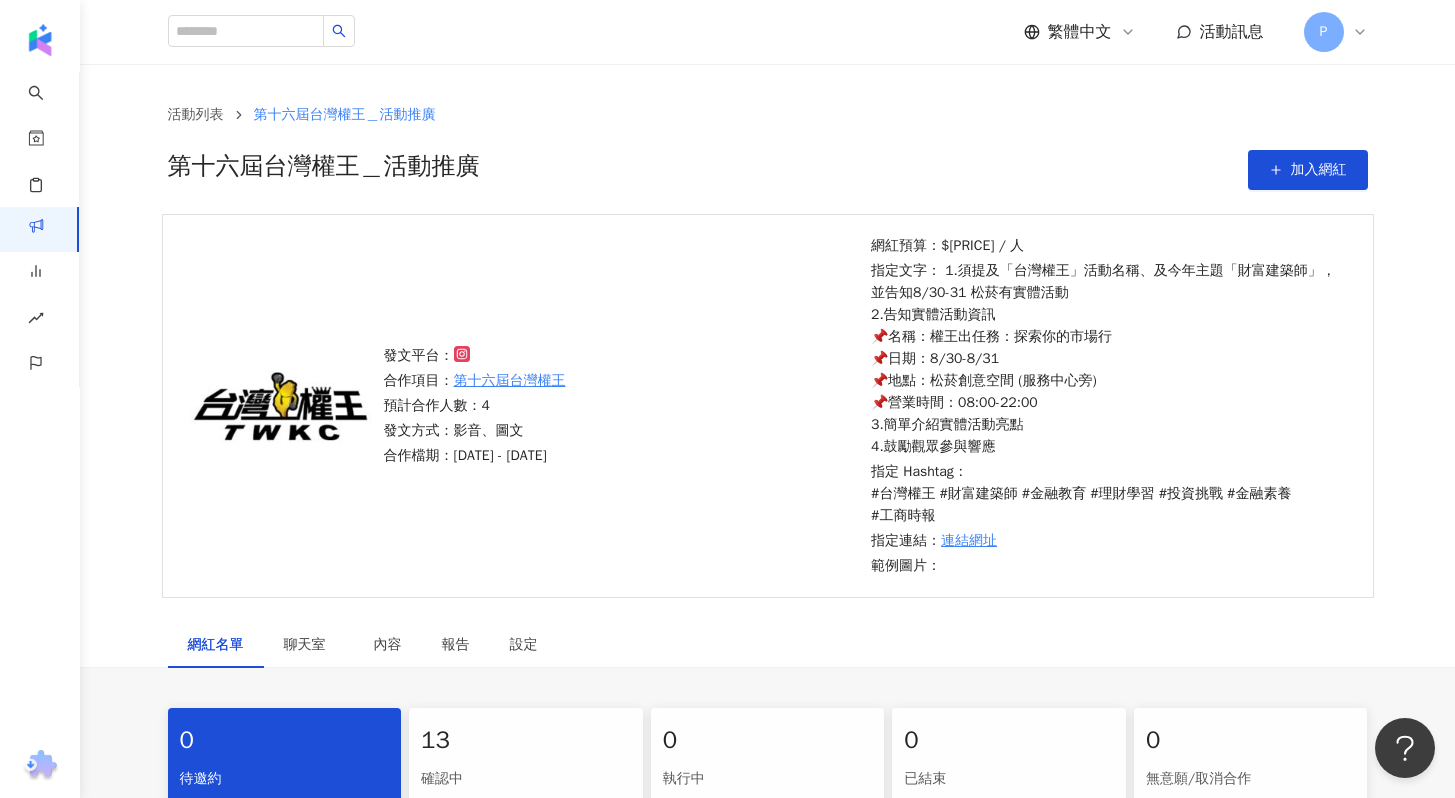 scroll, scrollTop: 659, scrollLeft: 0, axis: vertical 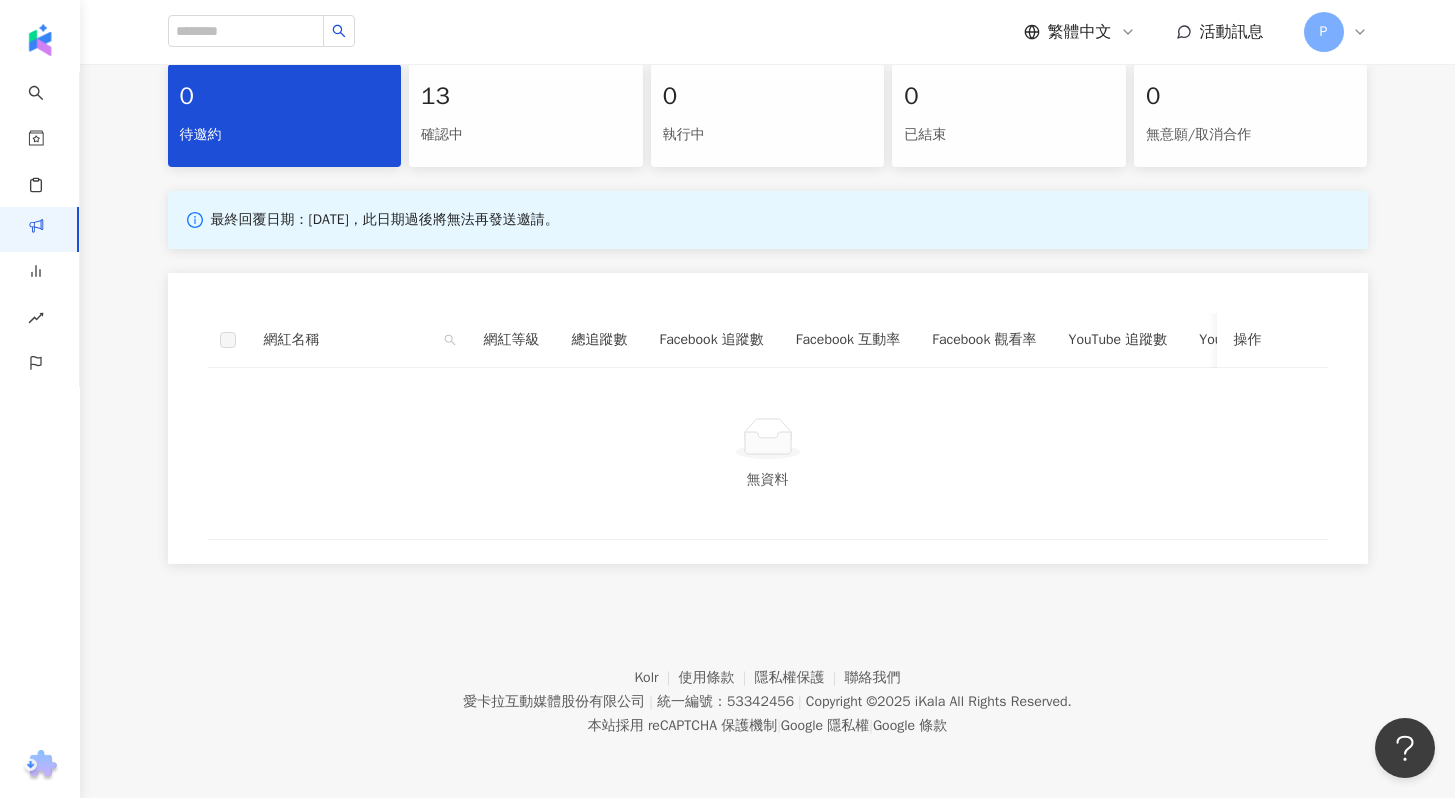 click on "確認中" at bounding box center (526, 135) 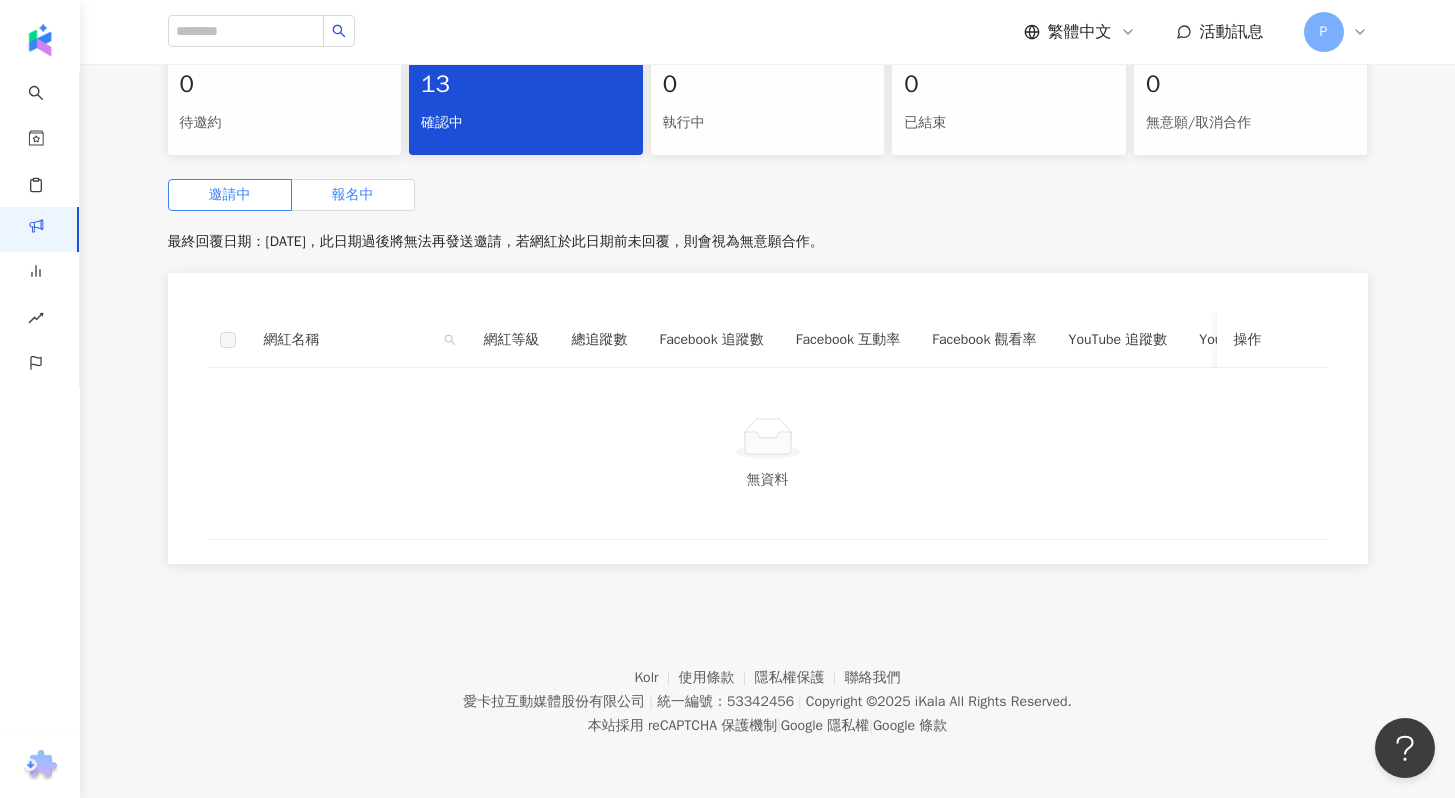 click on "報名中" at bounding box center [353, 194] 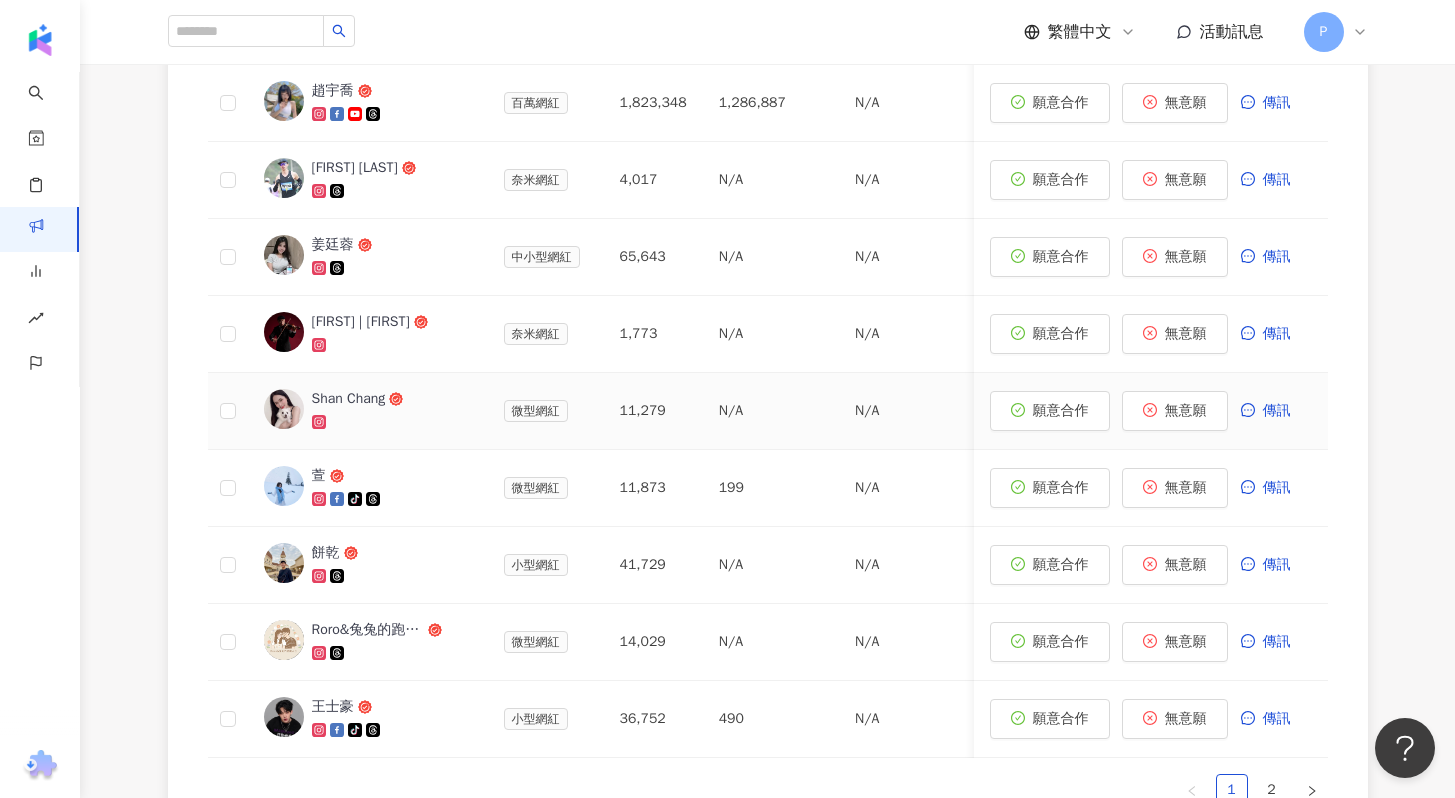 scroll, scrollTop: 1264, scrollLeft: 0, axis: vertical 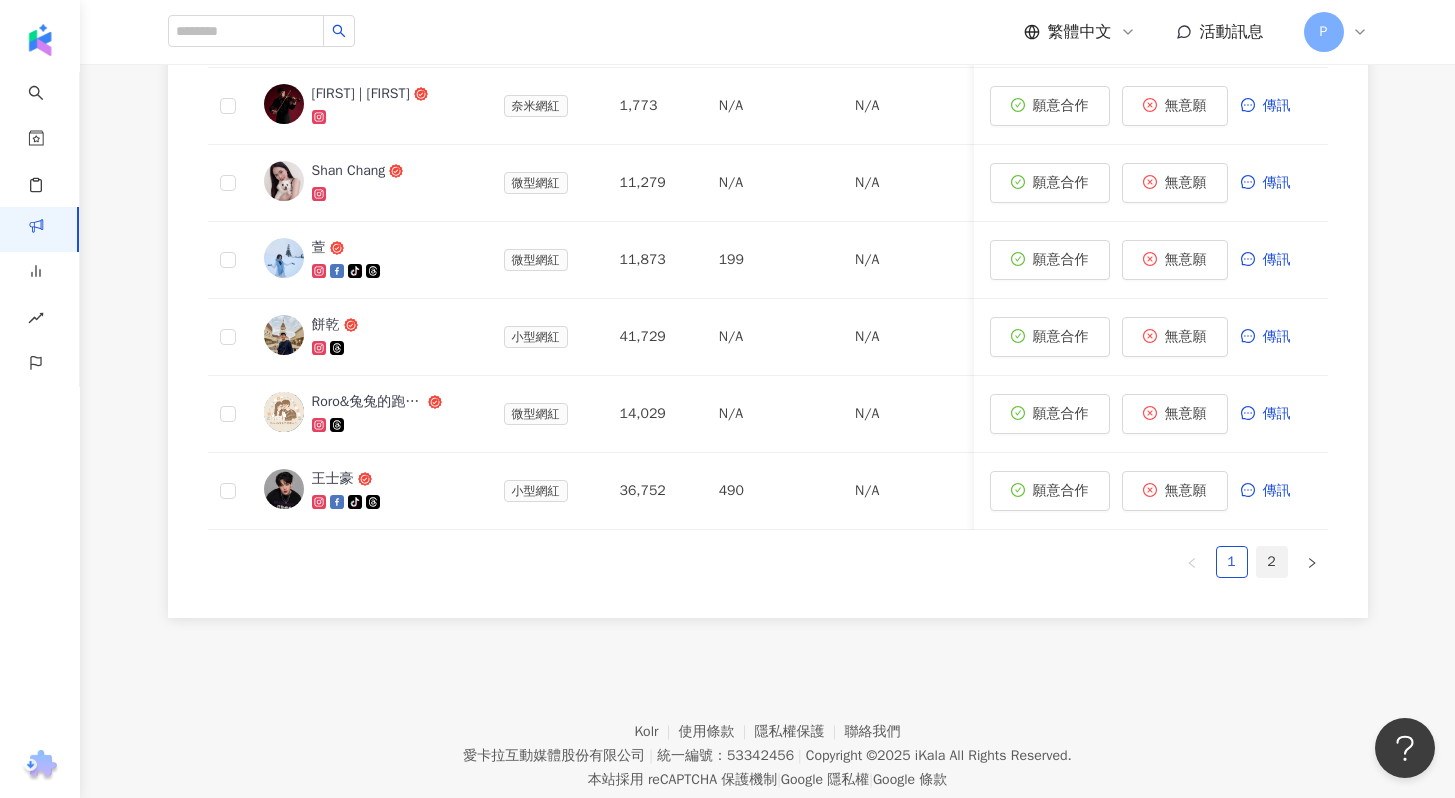 click on "2" at bounding box center (1272, 562) 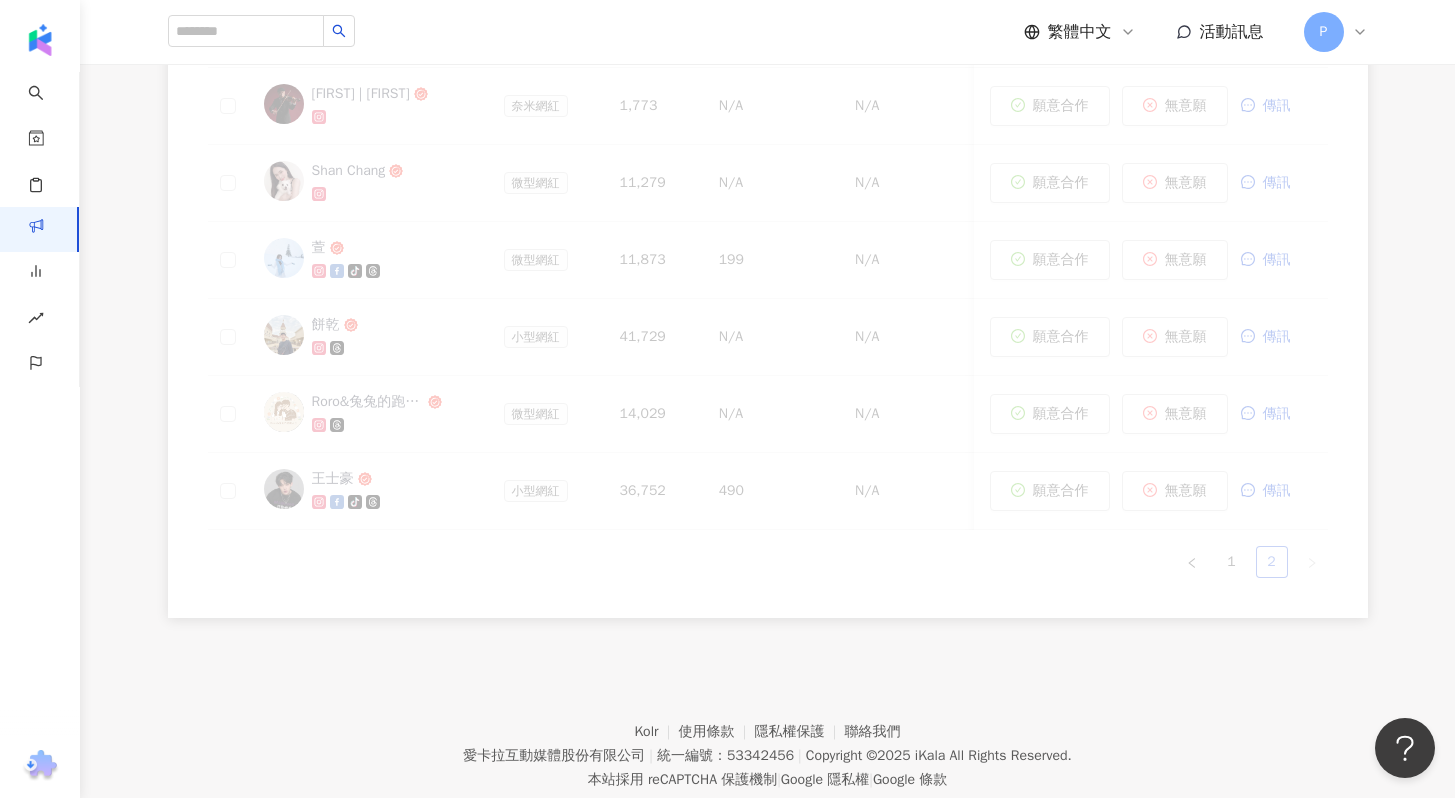 scroll, scrollTop: 794, scrollLeft: 0, axis: vertical 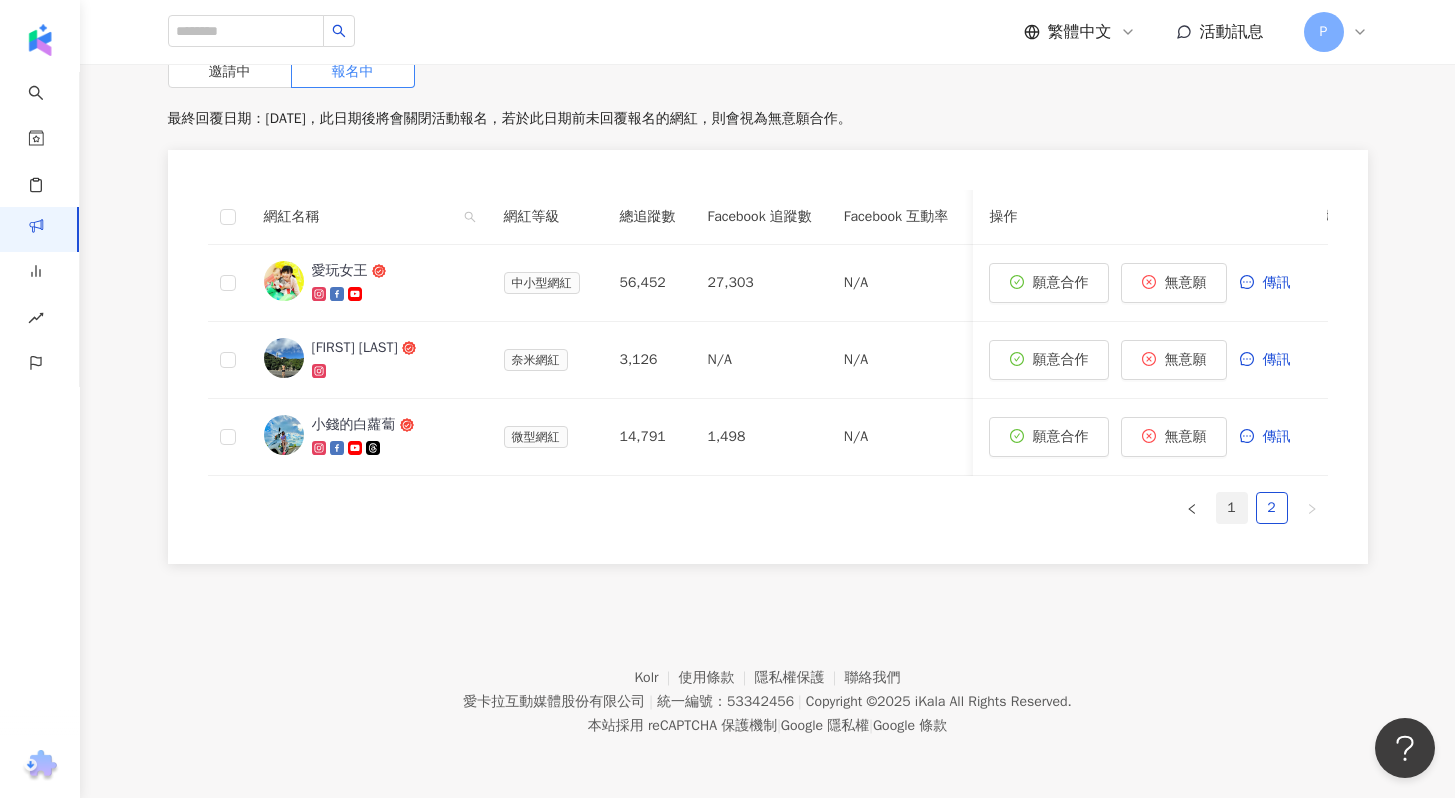 click on "1" at bounding box center [1232, 508] 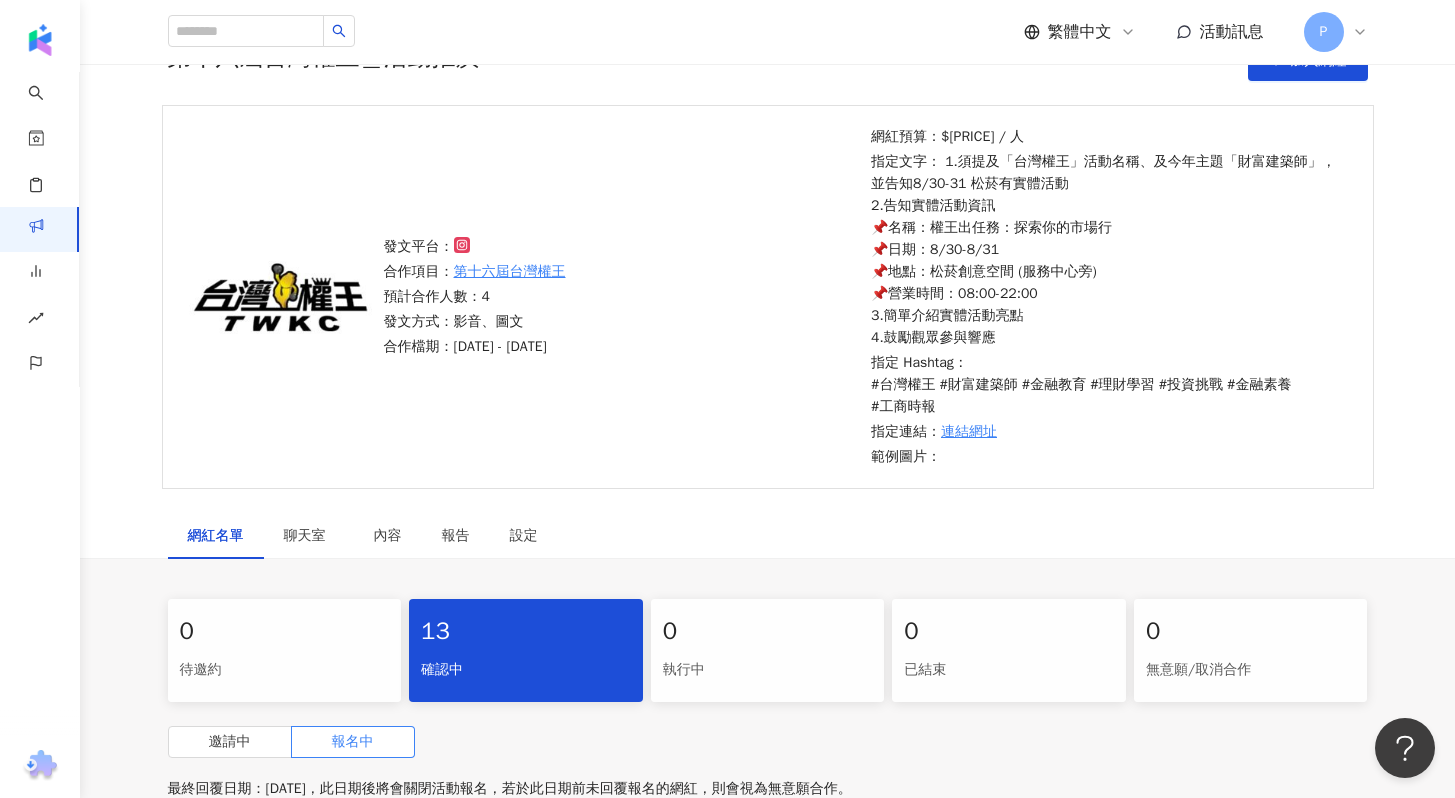 scroll, scrollTop: 0, scrollLeft: 0, axis: both 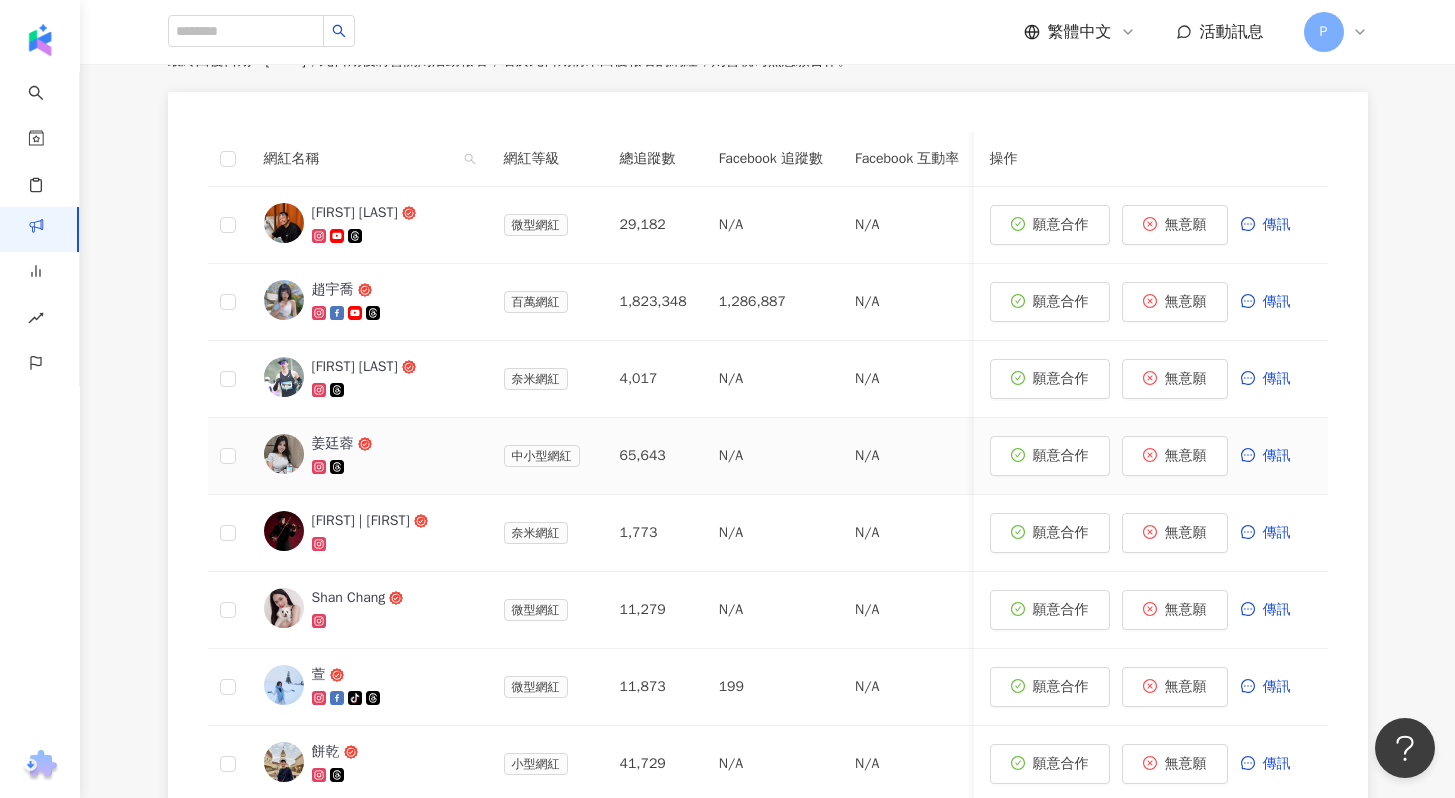 click on "姜廷蓉" at bounding box center (333, 444) 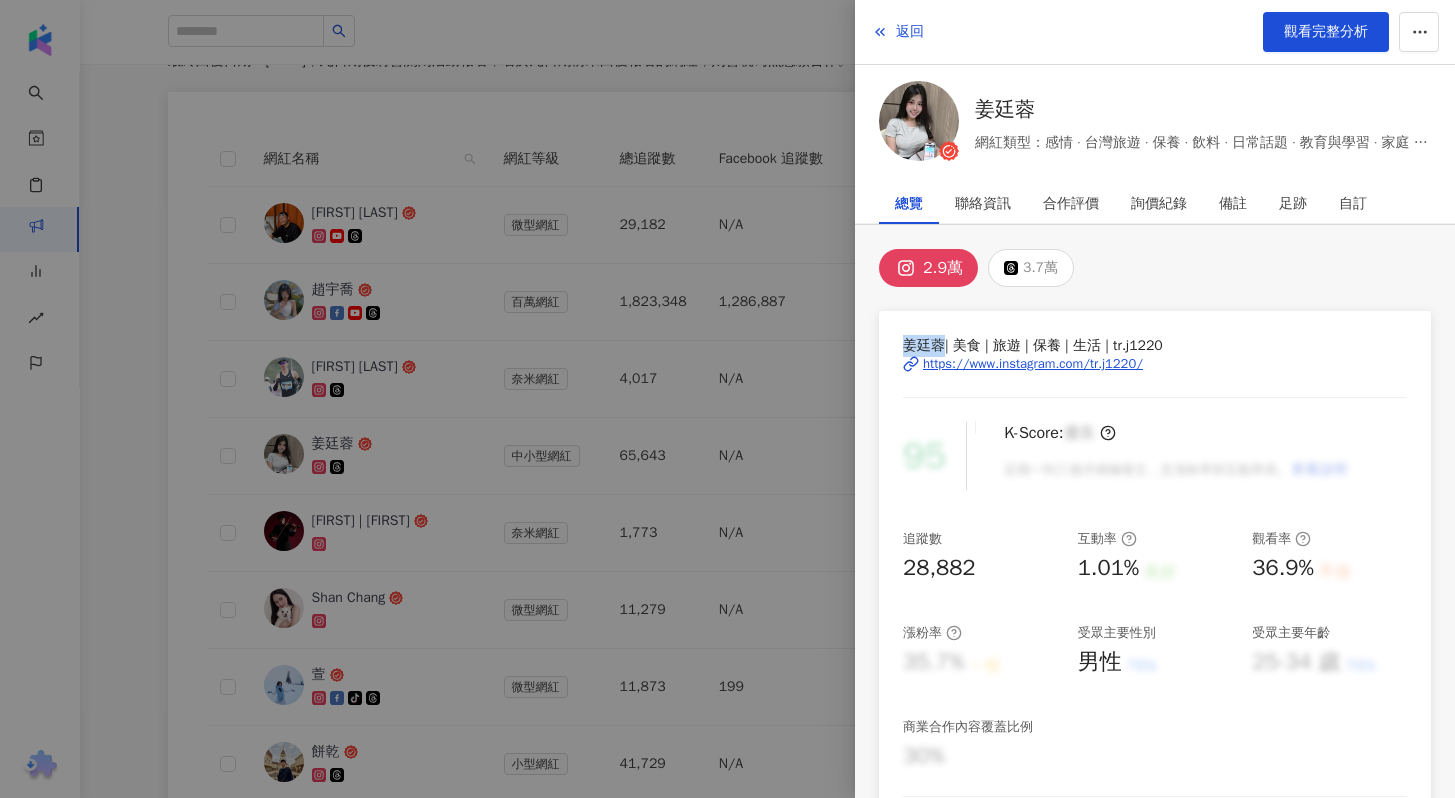 drag, startPoint x: 906, startPoint y: 343, endPoint x: 940, endPoint y: 347, distance: 34.234486 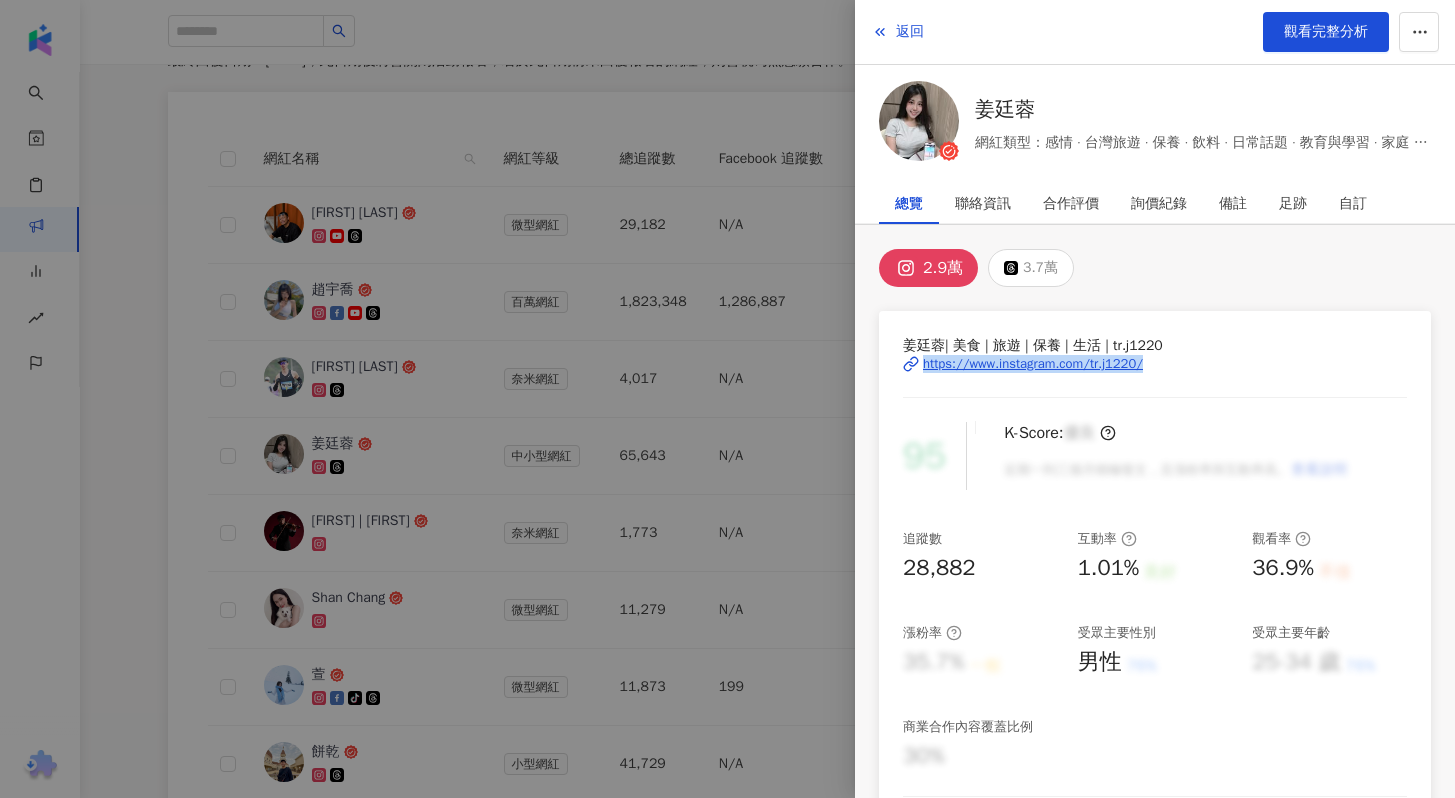 copy on "https://www.instagram.com/tr.j1220/" 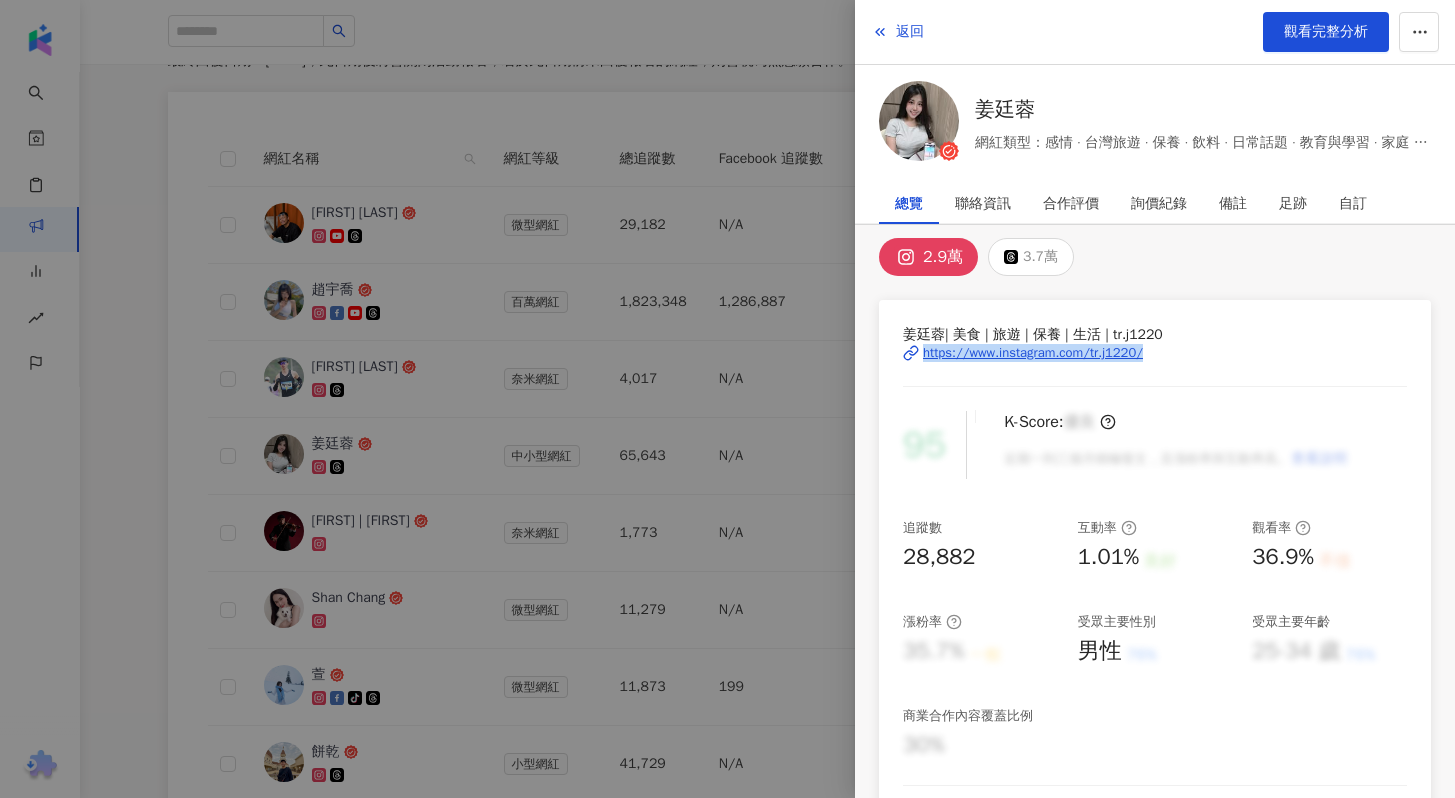 scroll, scrollTop: 0, scrollLeft: 0, axis: both 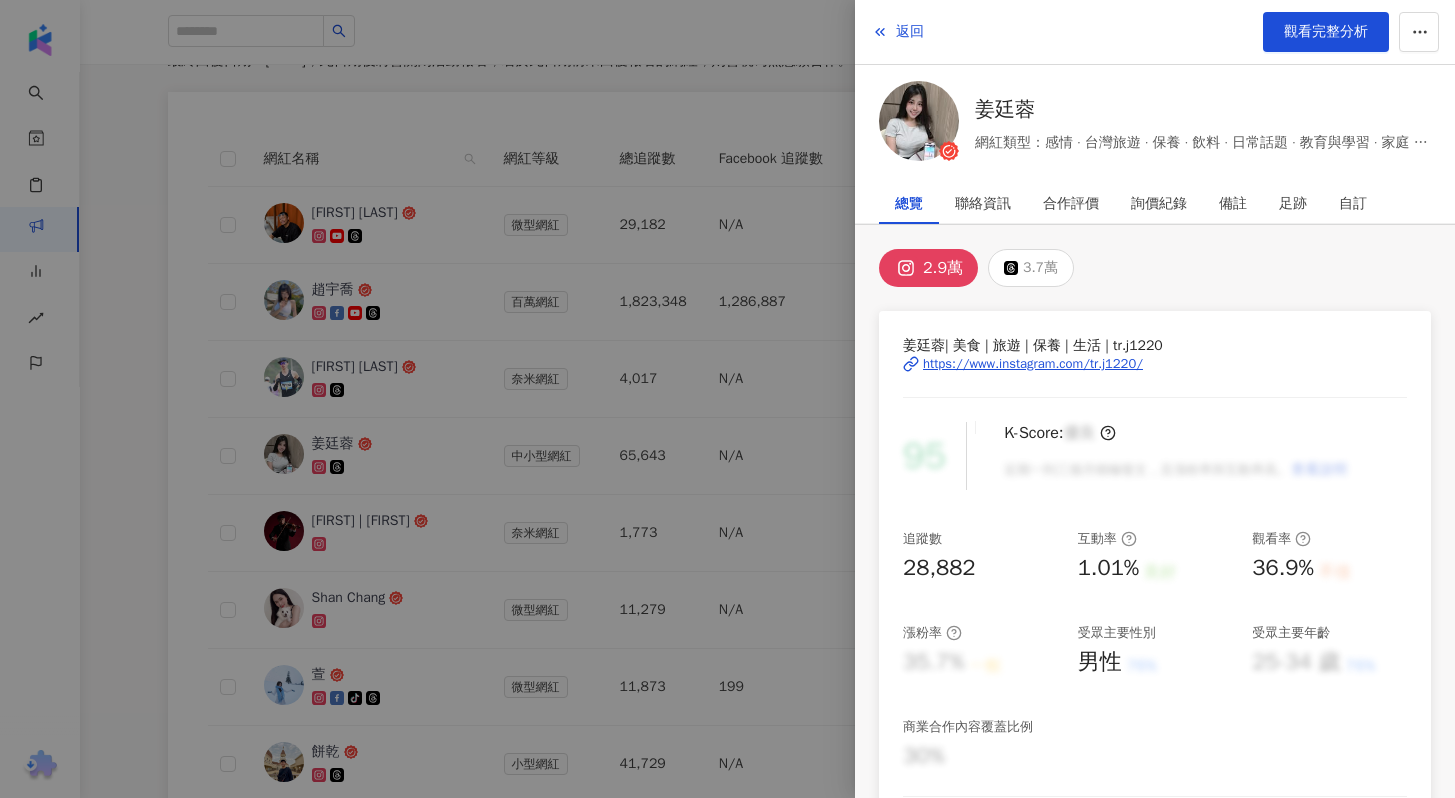 click at bounding box center (727, 399) 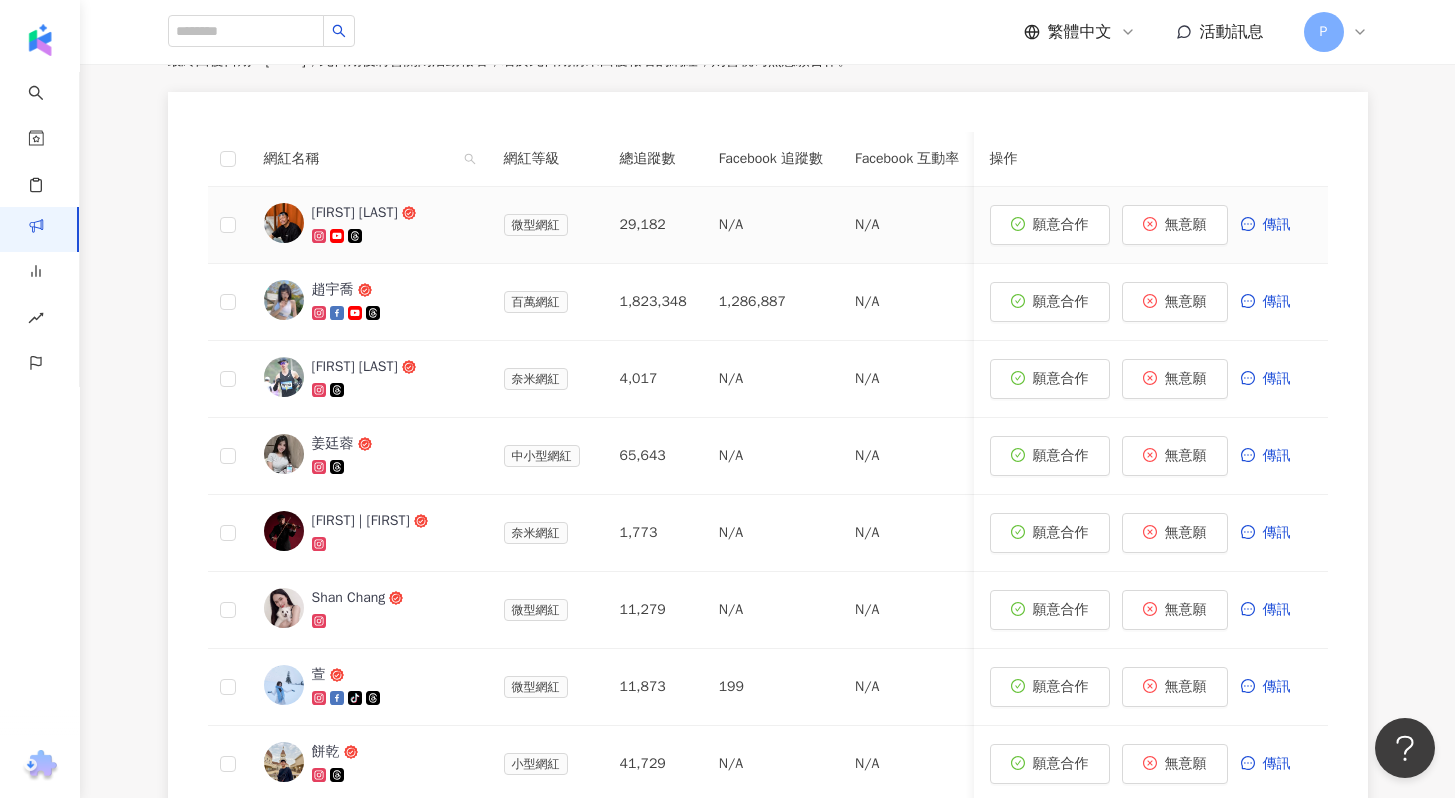click on "[FIRST] [LAST]" at bounding box center [355, 213] 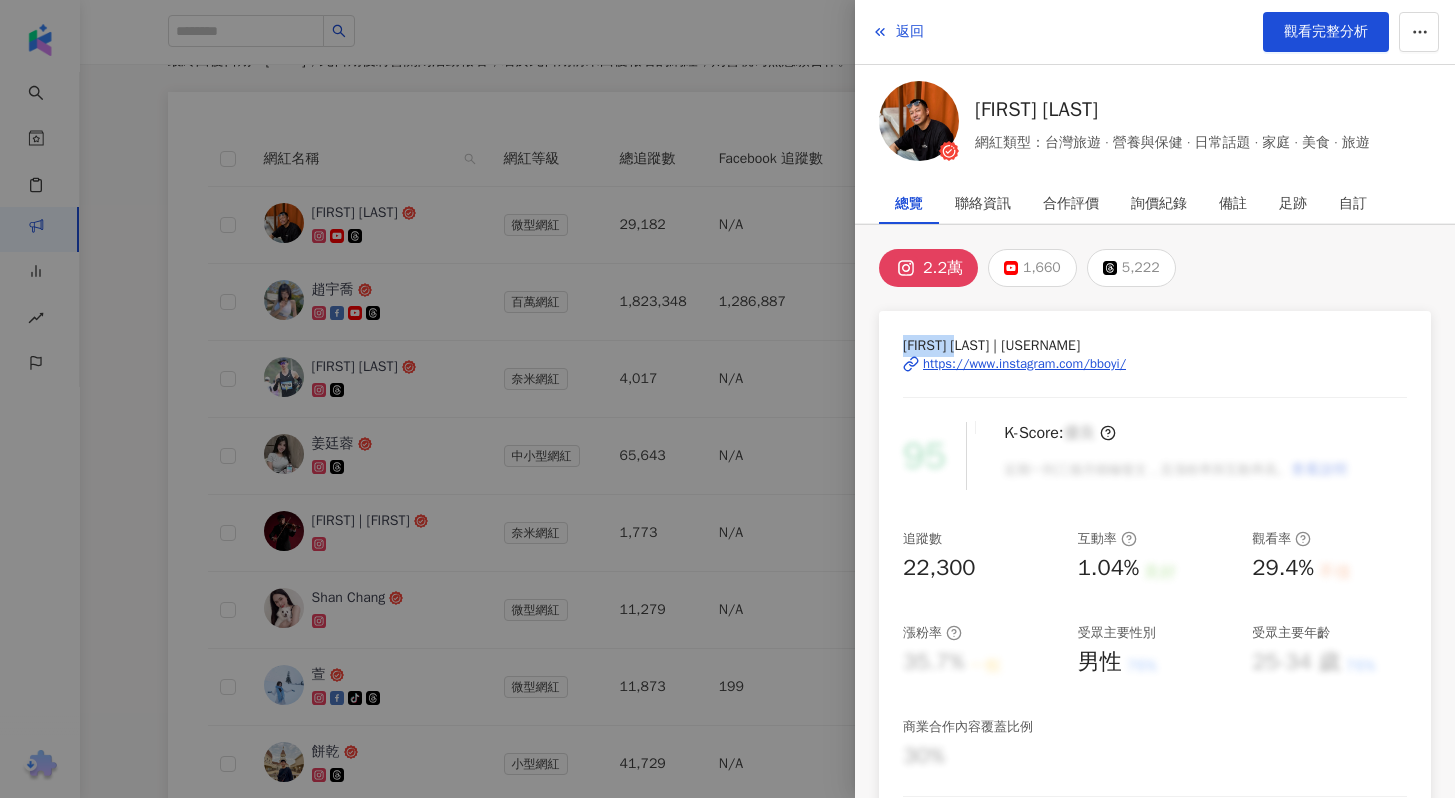 drag, startPoint x: 902, startPoint y: 344, endPoint x: 972, endPoint y: 339, distance: 70.178345 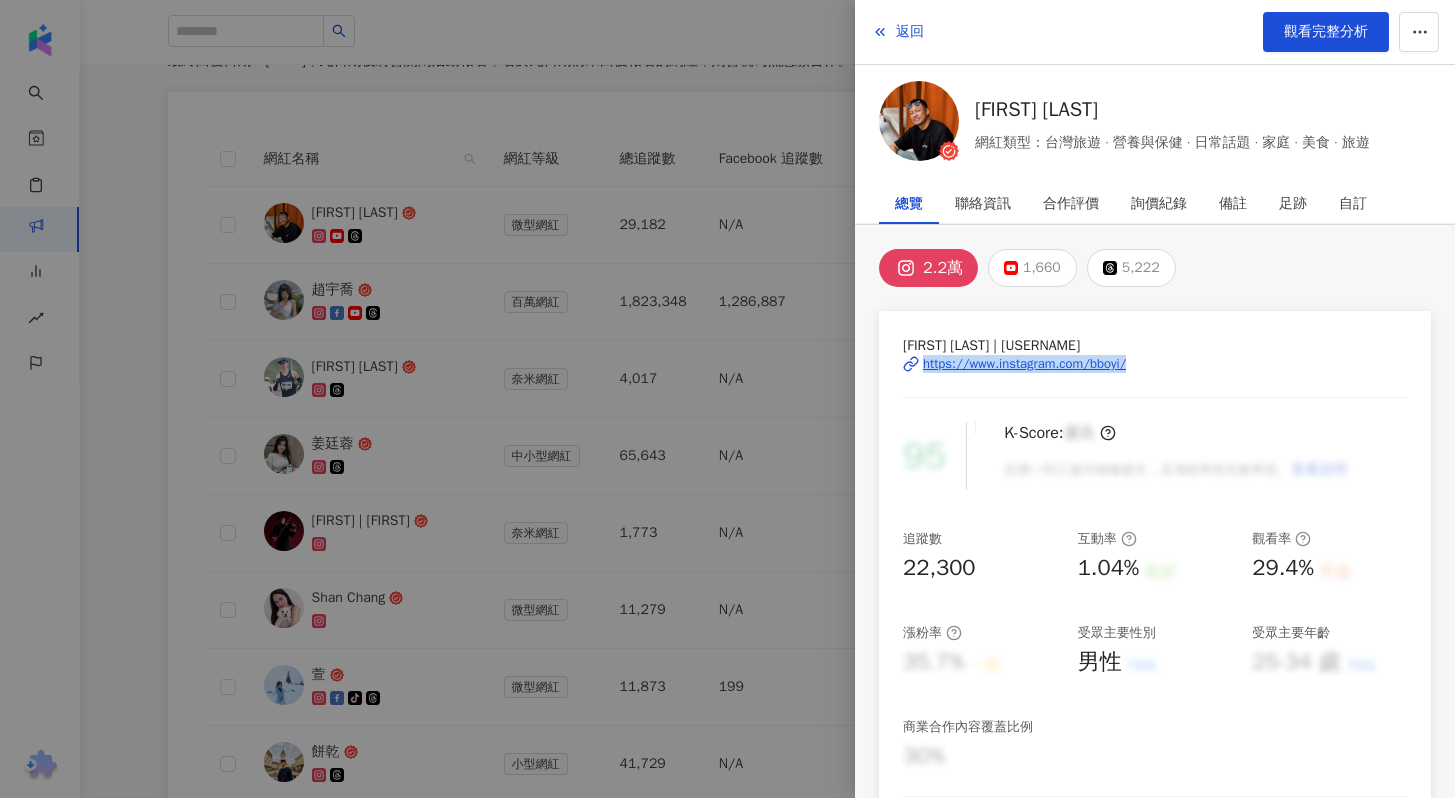 copy on "https://www.instagram.com/bboyi/" 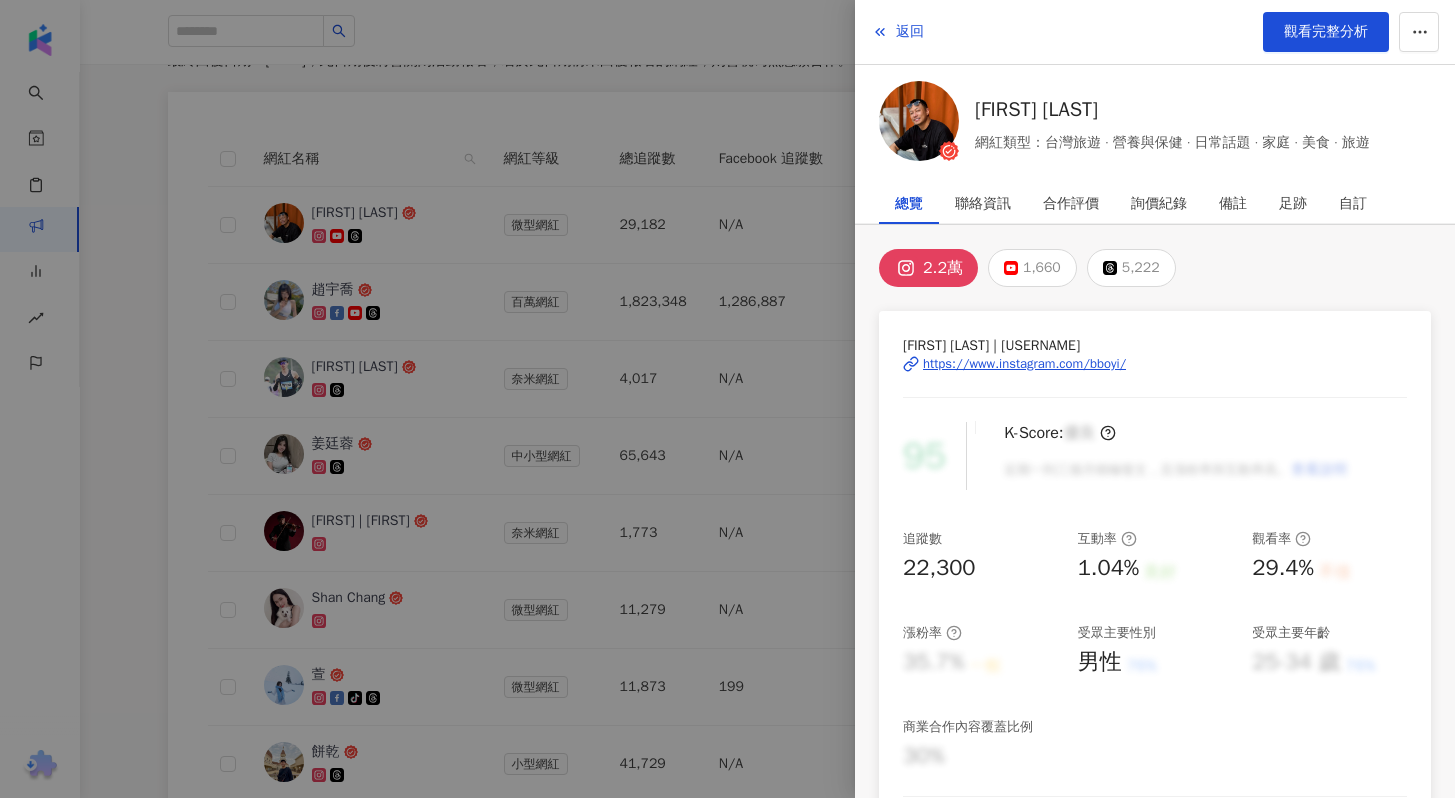 click at bounding box center (727, 399) 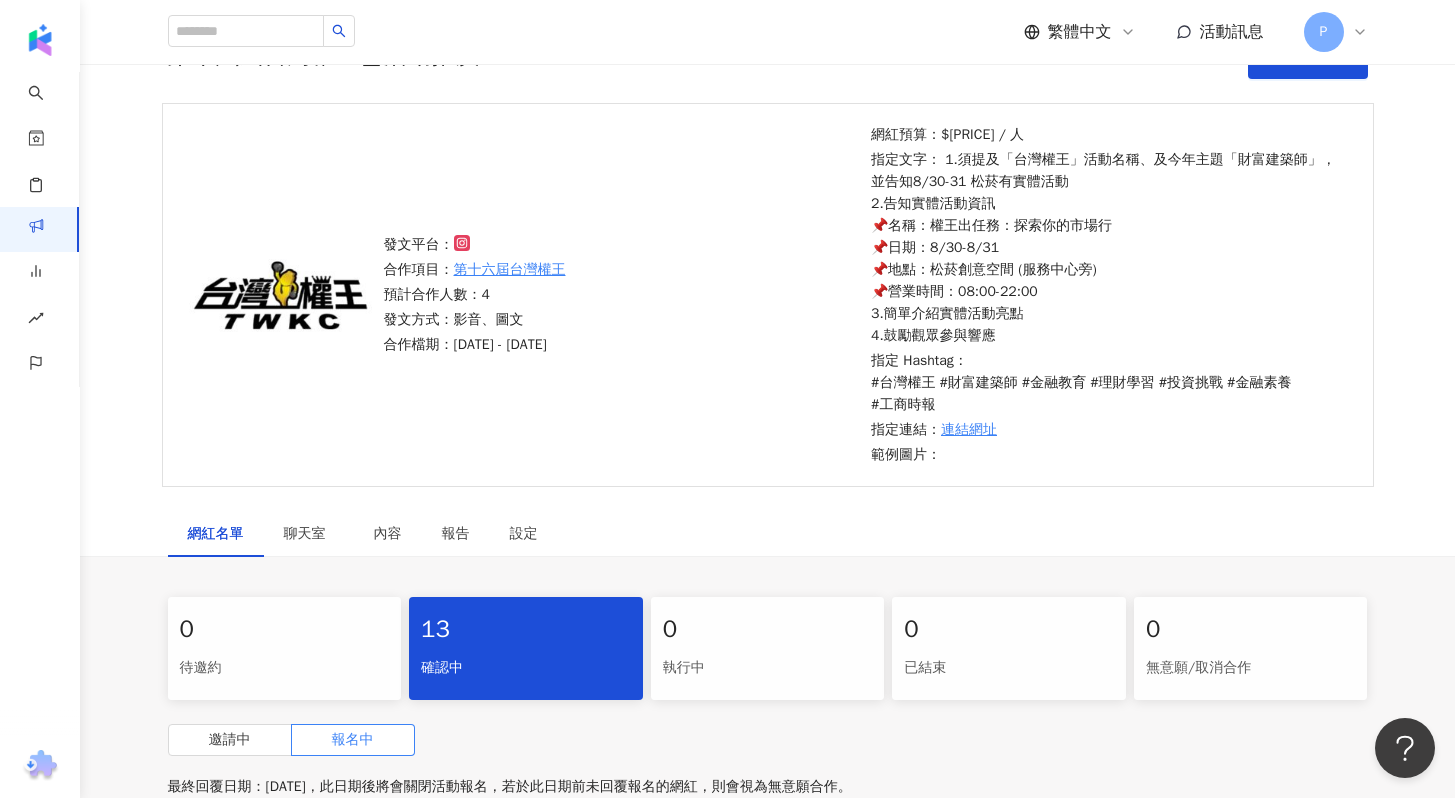 scroll, scrollTop: 0, scrollLeft: 0, axis: both 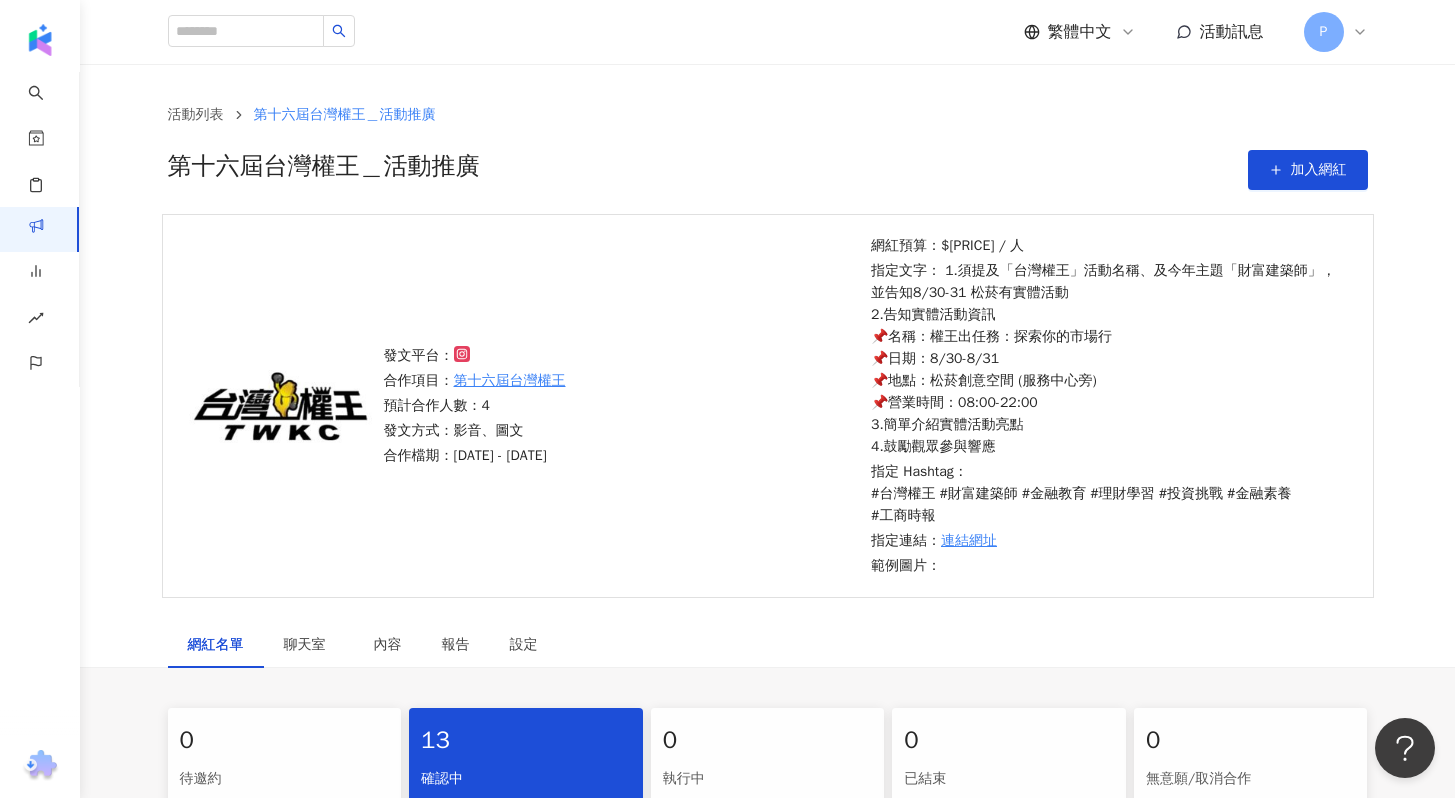 click on "P" at bounding box center [1324, 32] 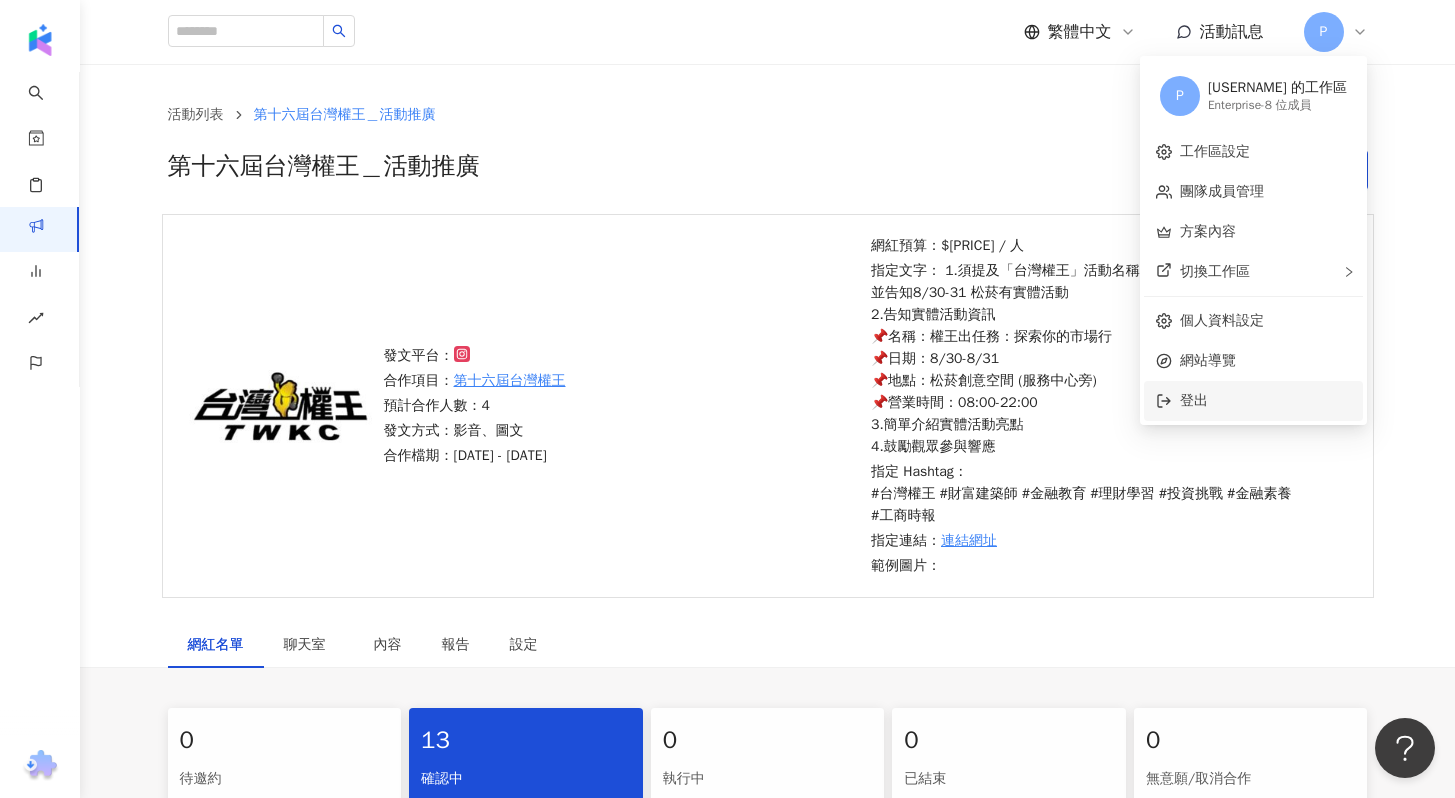 click on "登出" at bounding box center (1194, 400) 